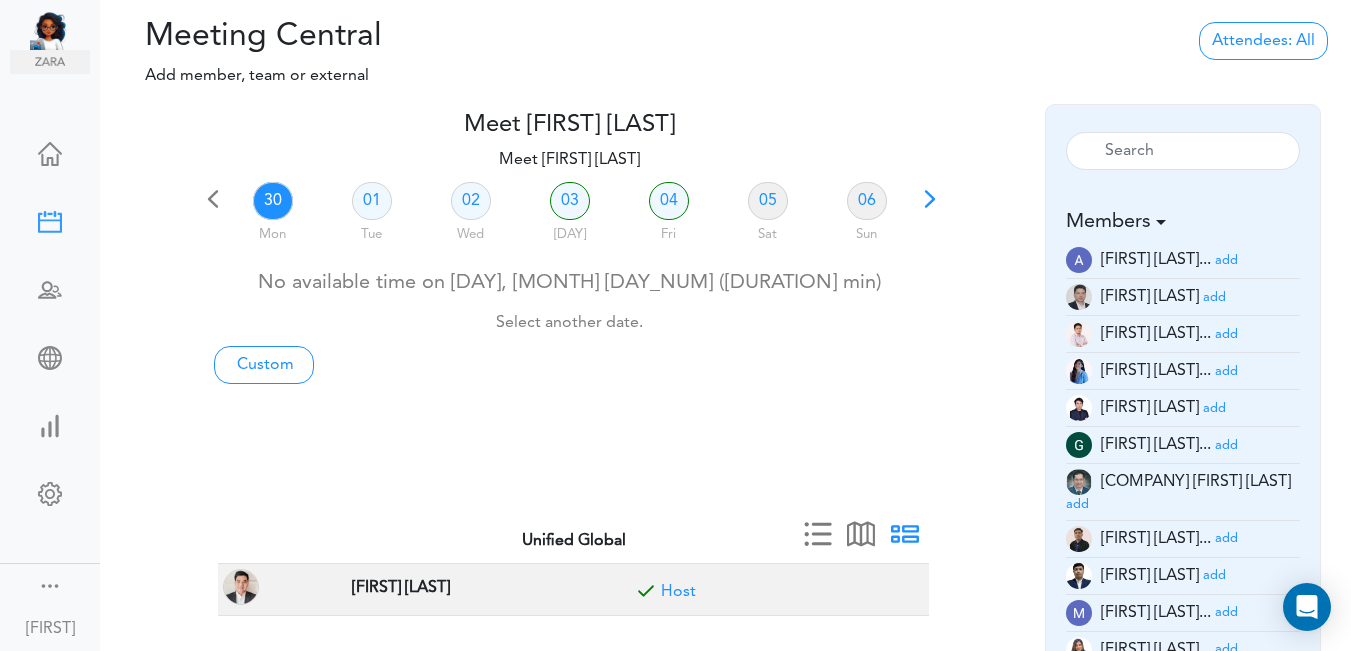 scroll, scrollTop: 0, scrollLeft: 0, axis: both 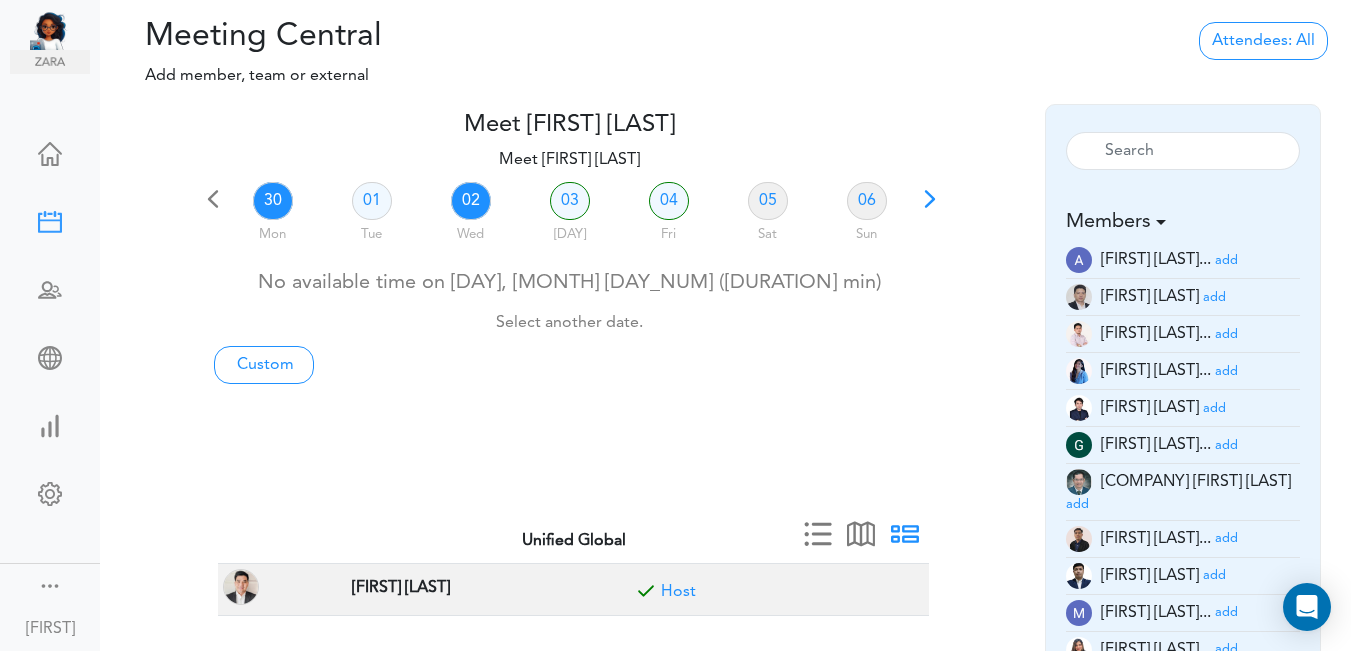 click on "02" at bounding box center (471, 201) 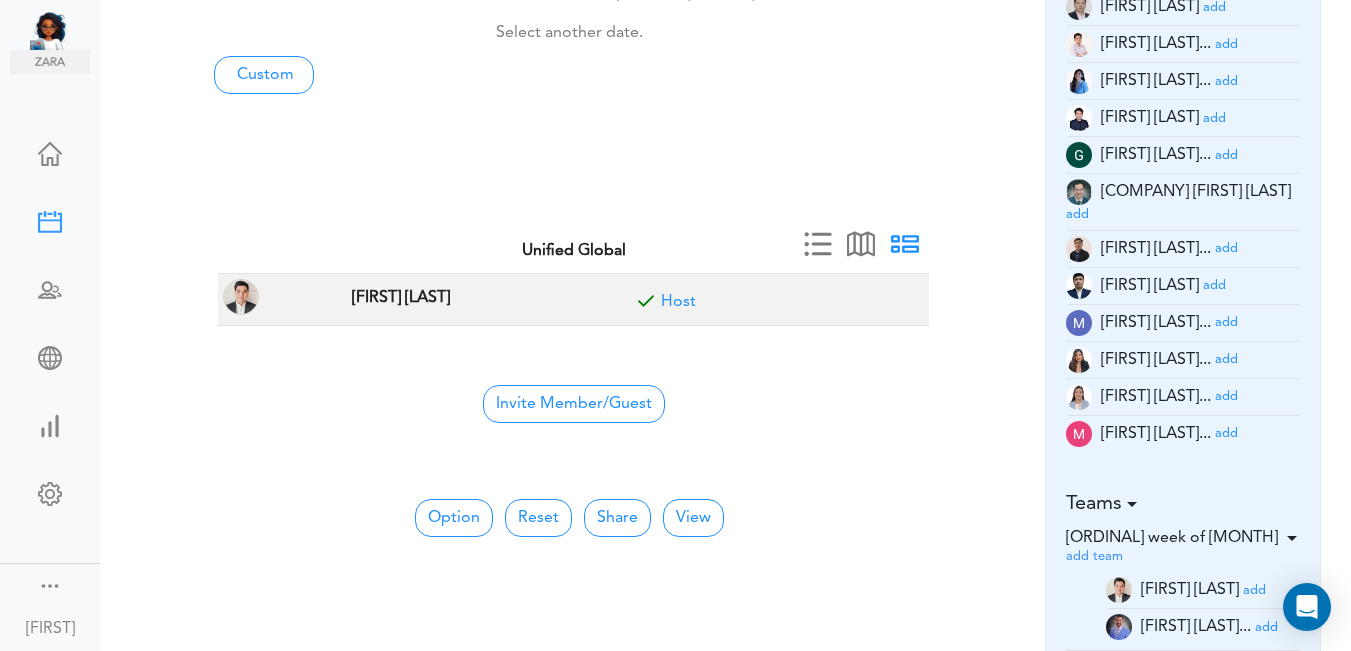 scroll, scrollTop: 306, scrollLeft: 0, axis: vertical 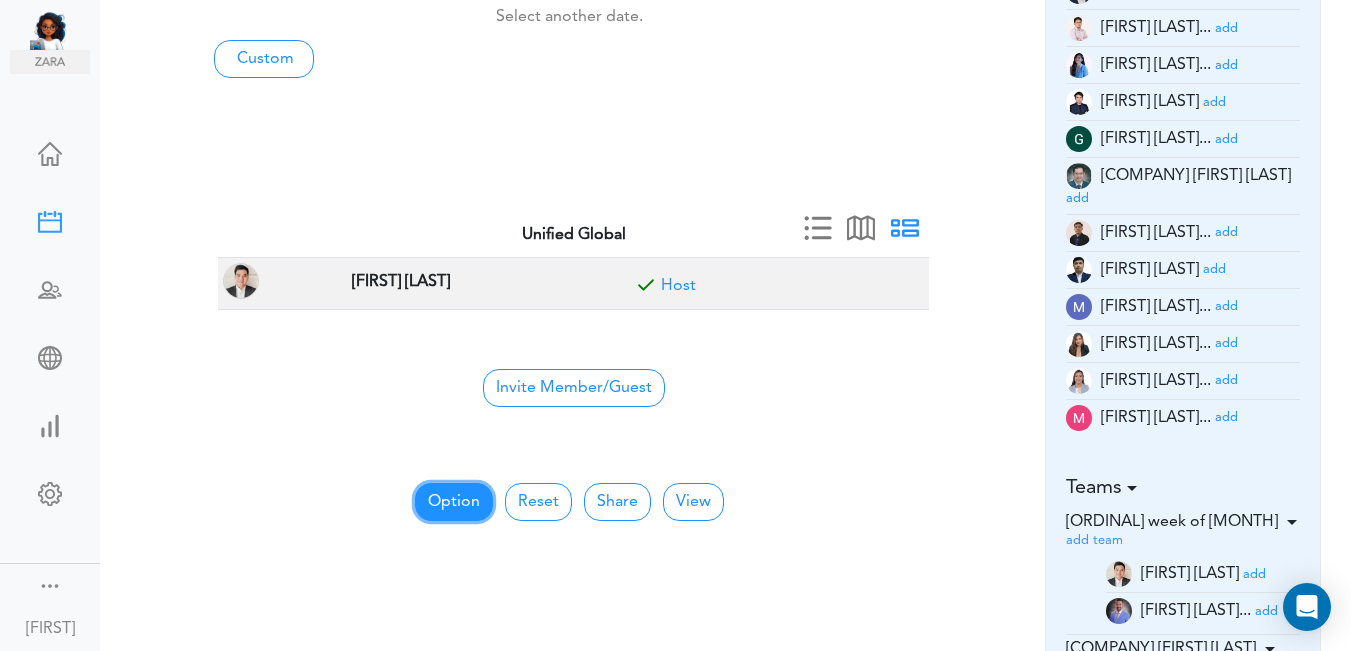 click on "Option" at bounding box center (454, 502) 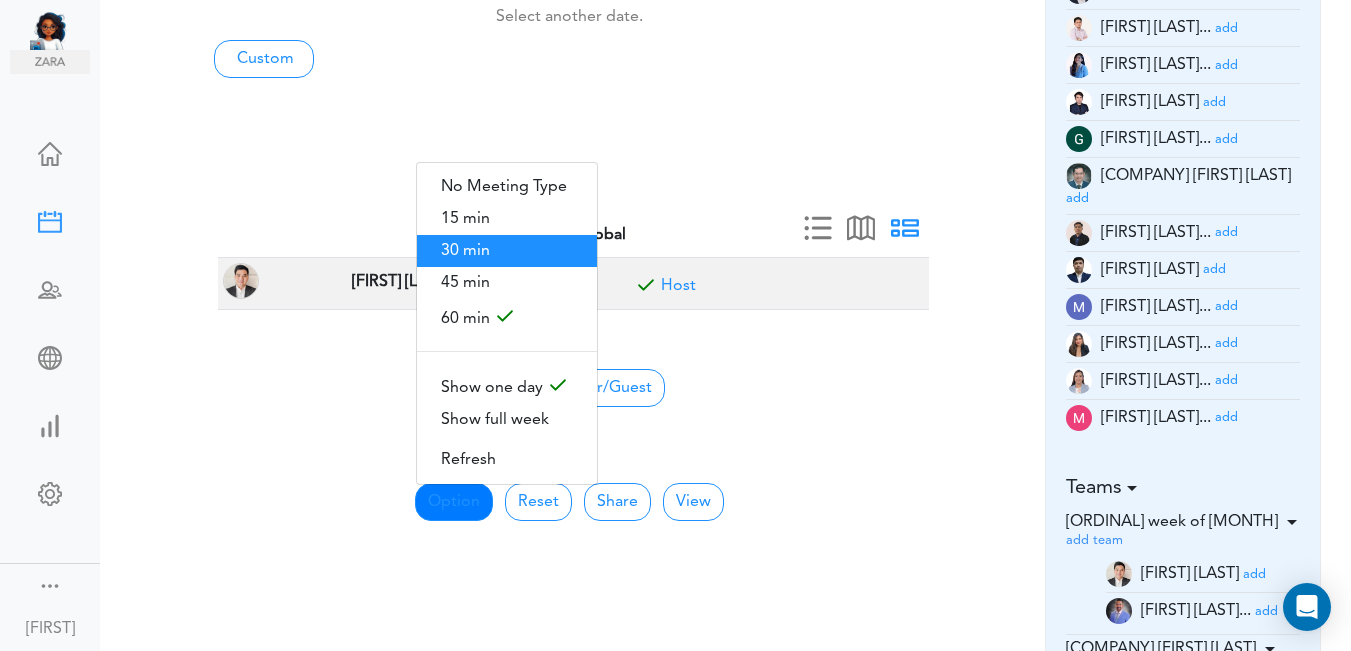 click on "30 min" at bounding box center (507, 251) 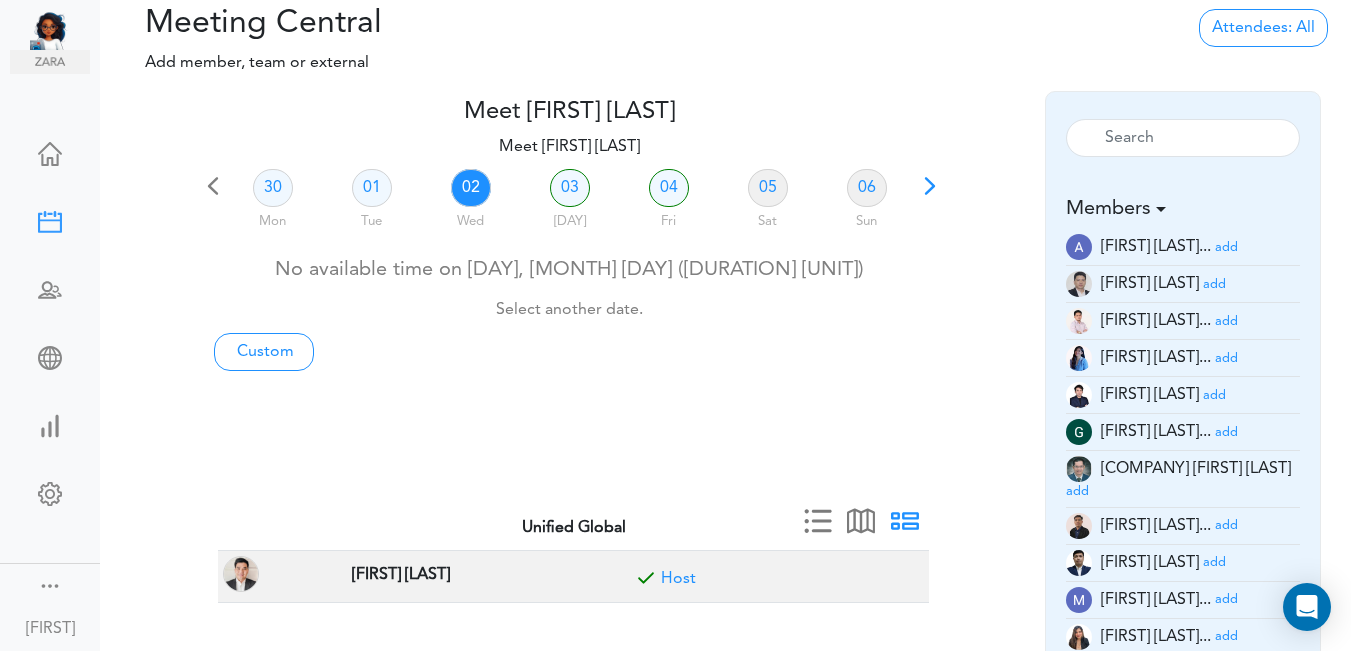 scroll, scrollTop: 0, scrollLeft: 0, axis: both 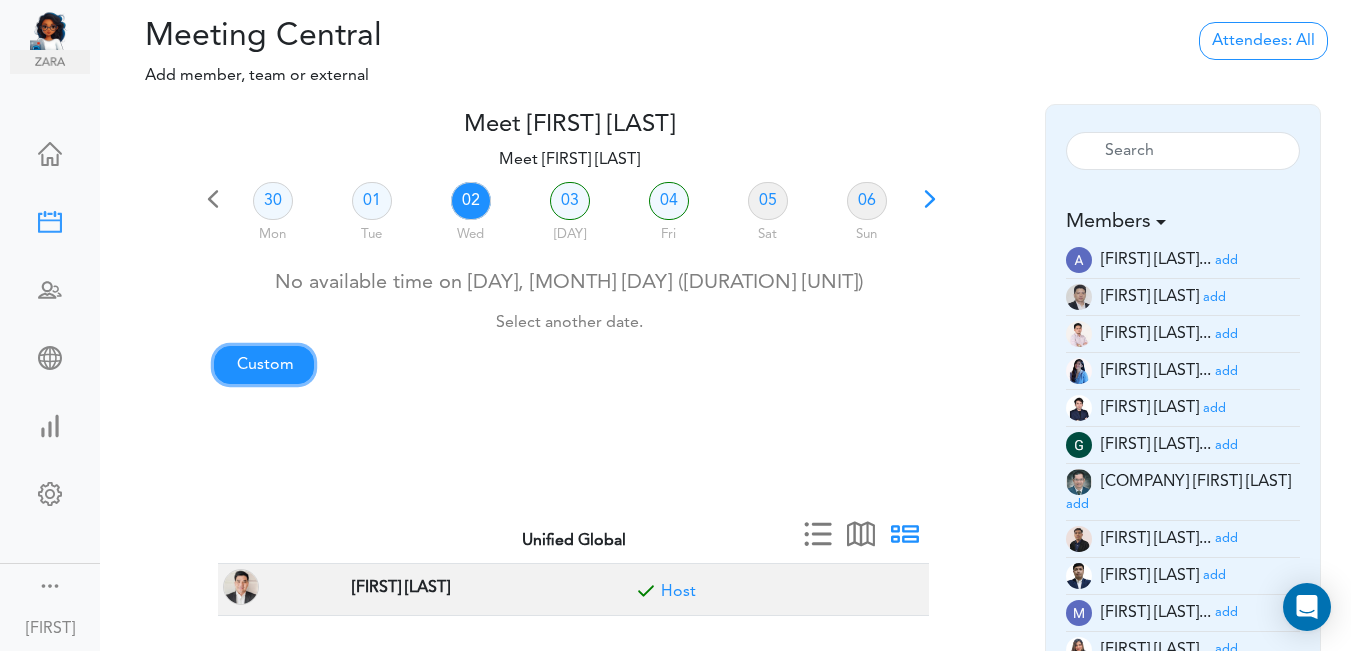 click on "Custom" at bounding box center (264, 365) 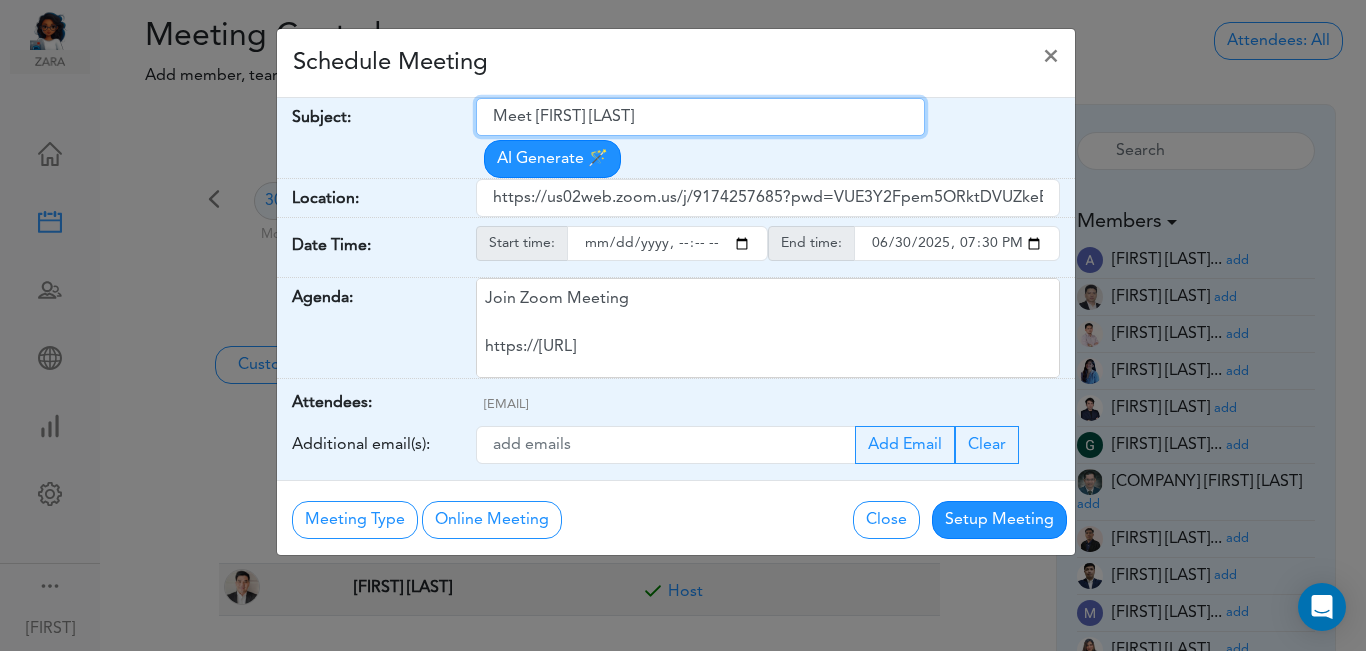 drag, startPoint x: 494, startPoint y: 117, endPoint x: 646, endPoint y: 115, distance: 152.01315 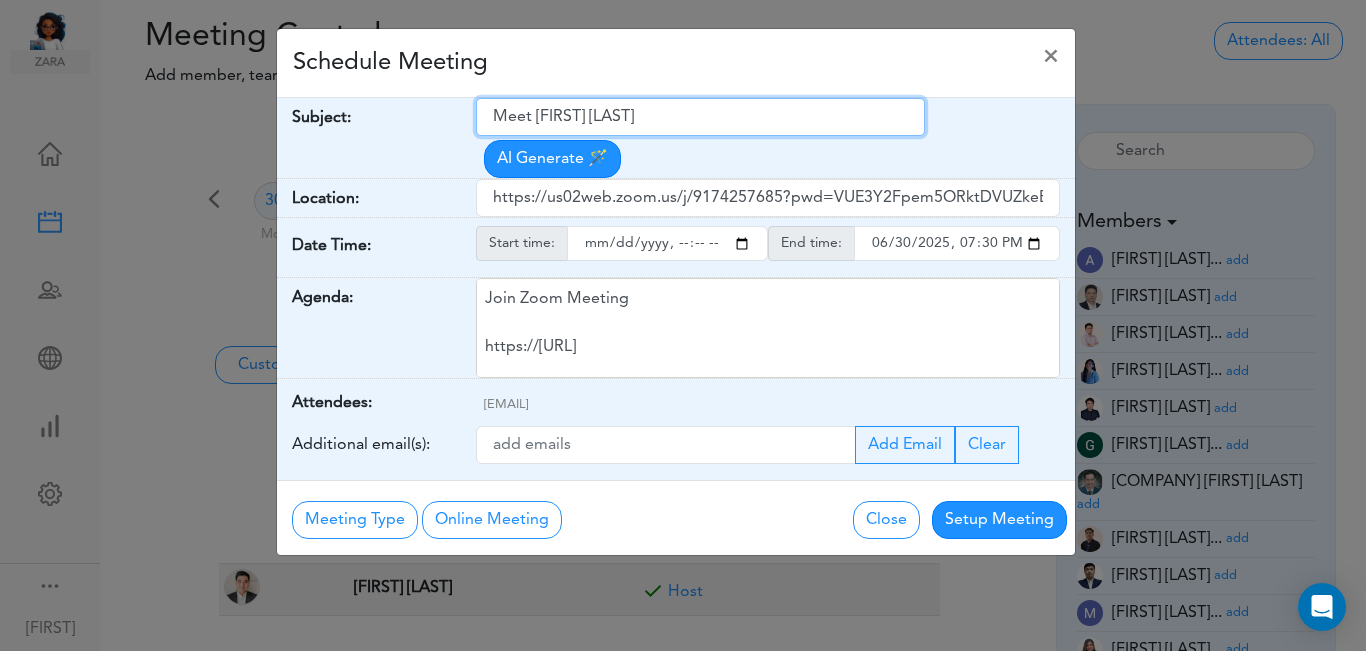 paste on "[COMPANY] - Internal Meeting" 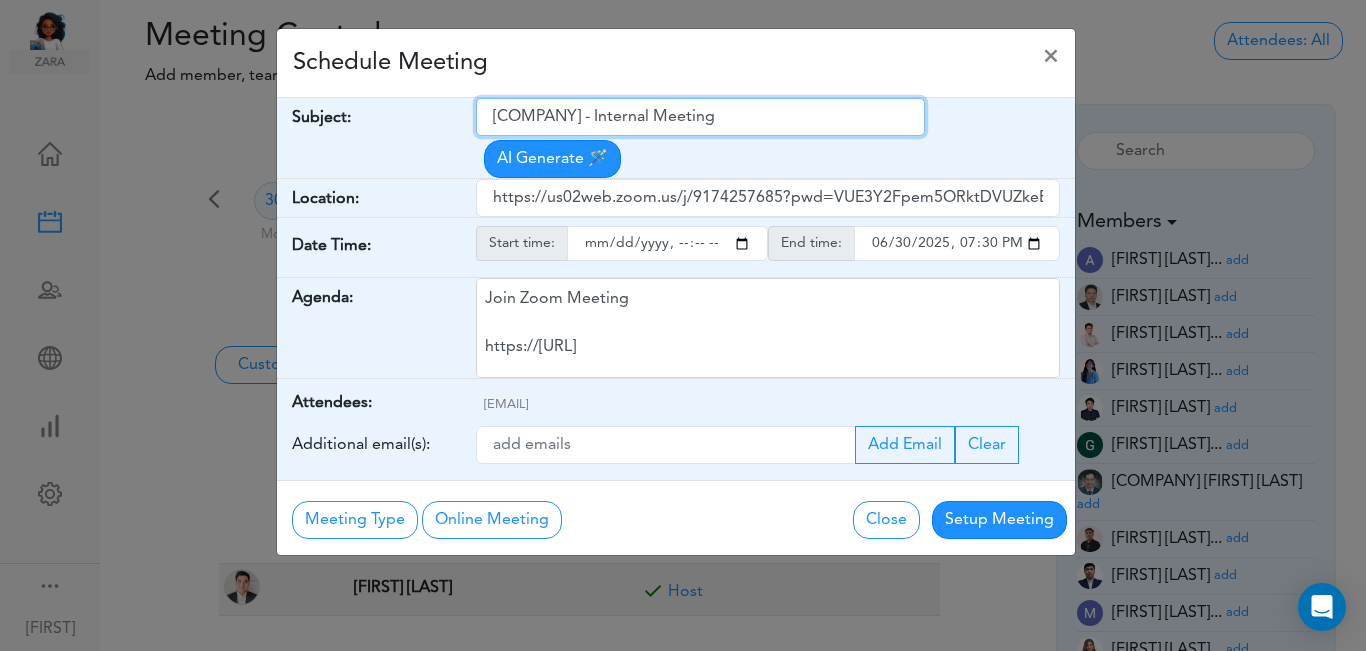 type on "[COMPANY] - Internal Meeting" 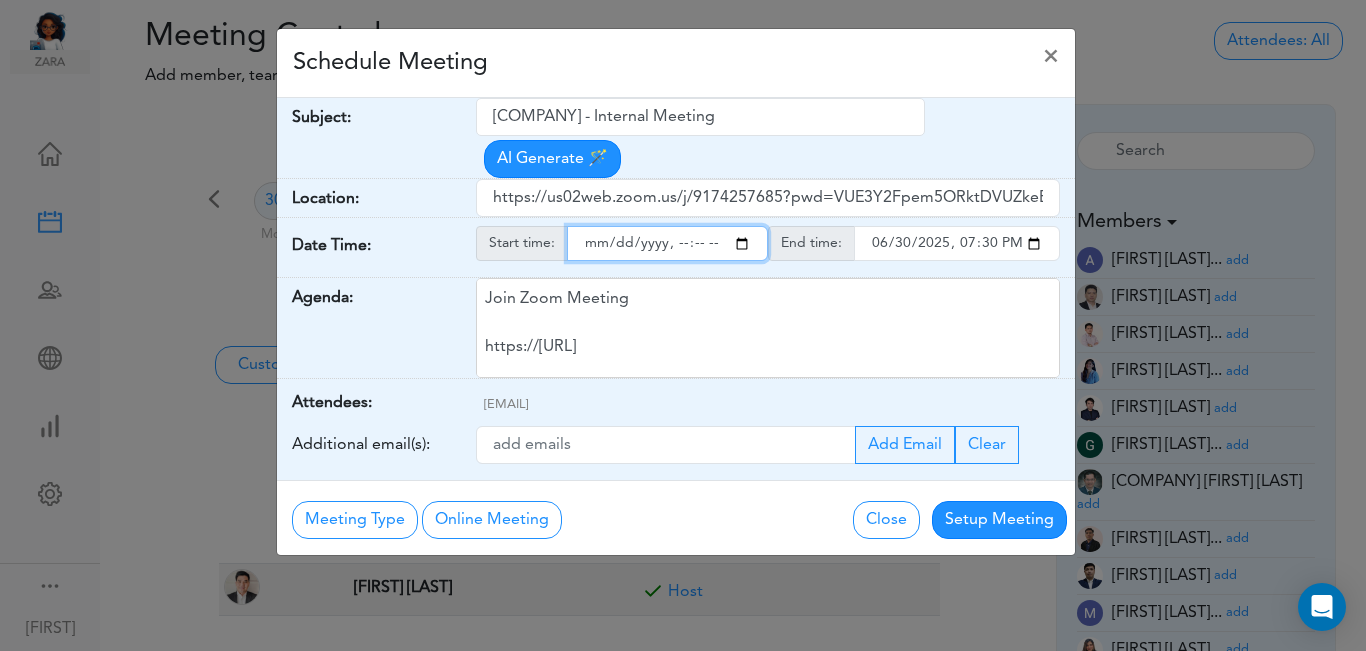 click at bounding box center [667, 243] 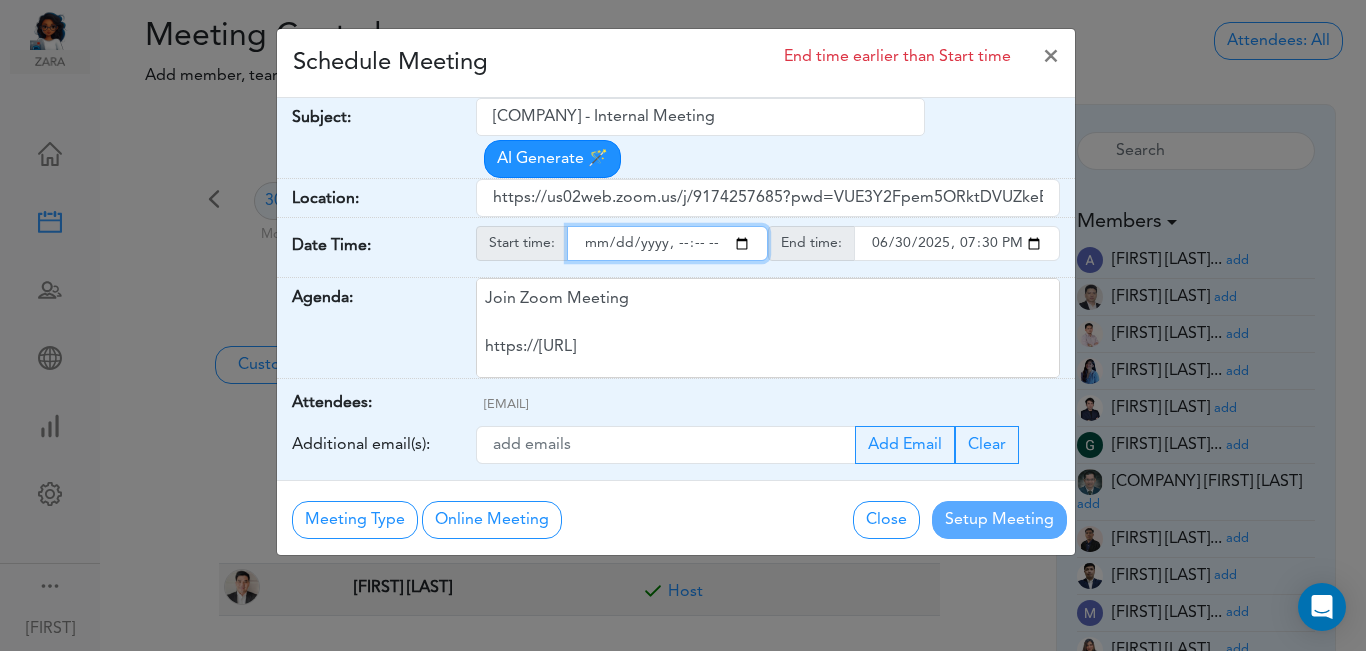 click at bounding box center (667, 243) 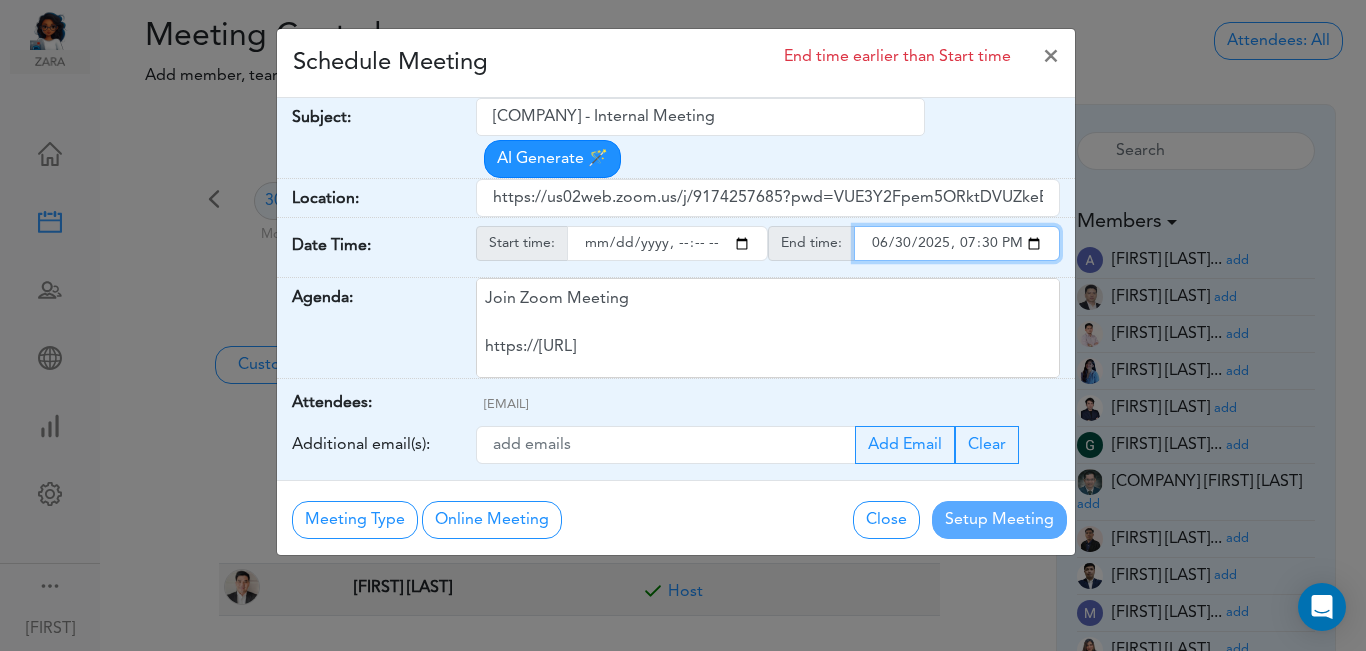 click at bounding box center [957, 243] 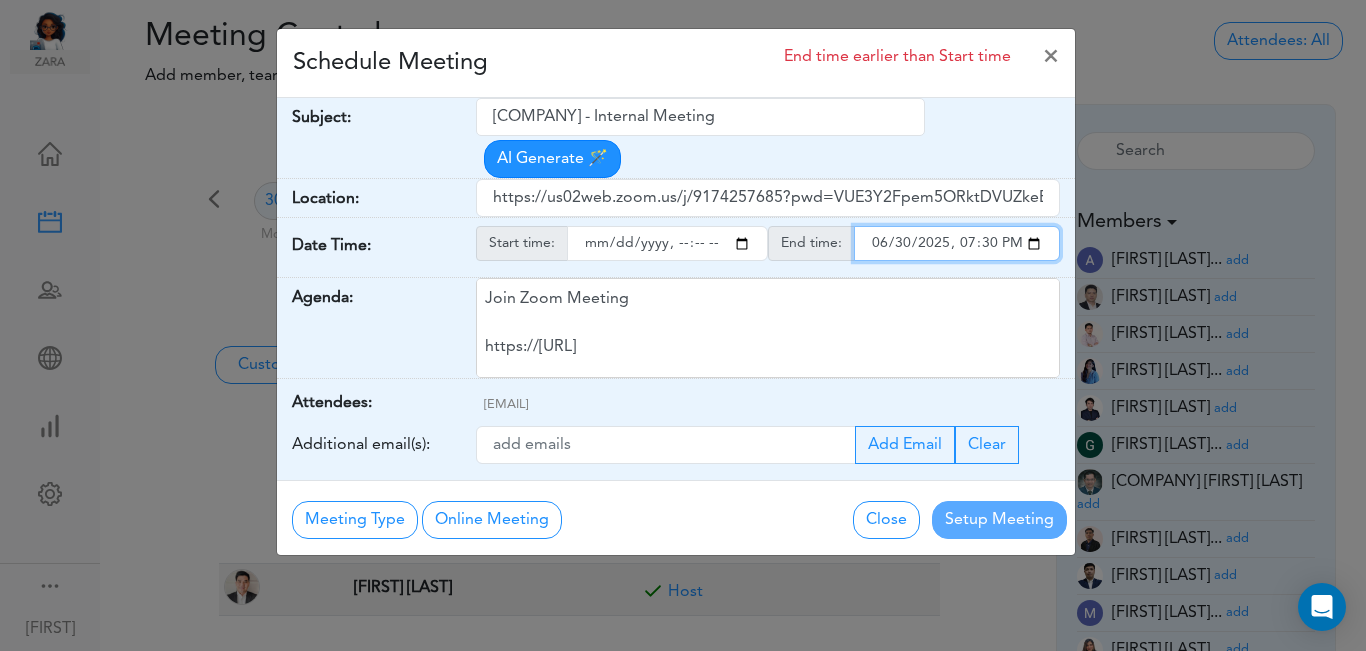 click at bounding box center (957, 243) 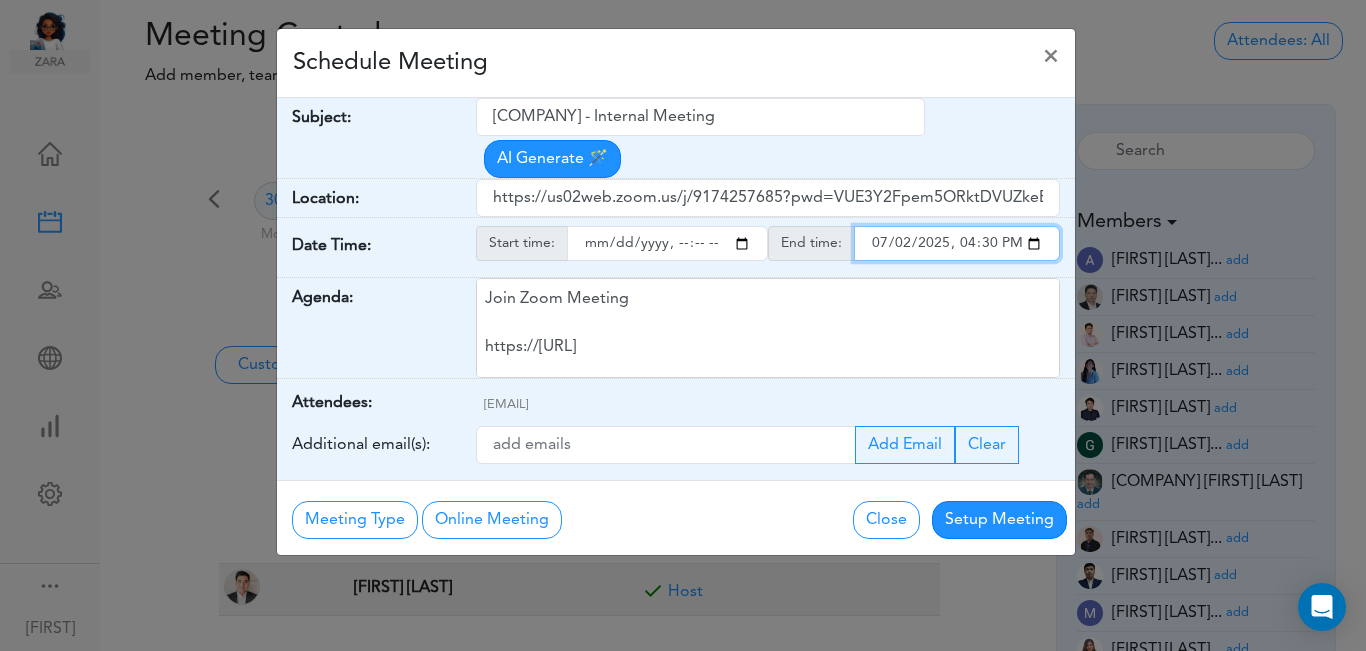 type on "[DATE]T[TIME]" 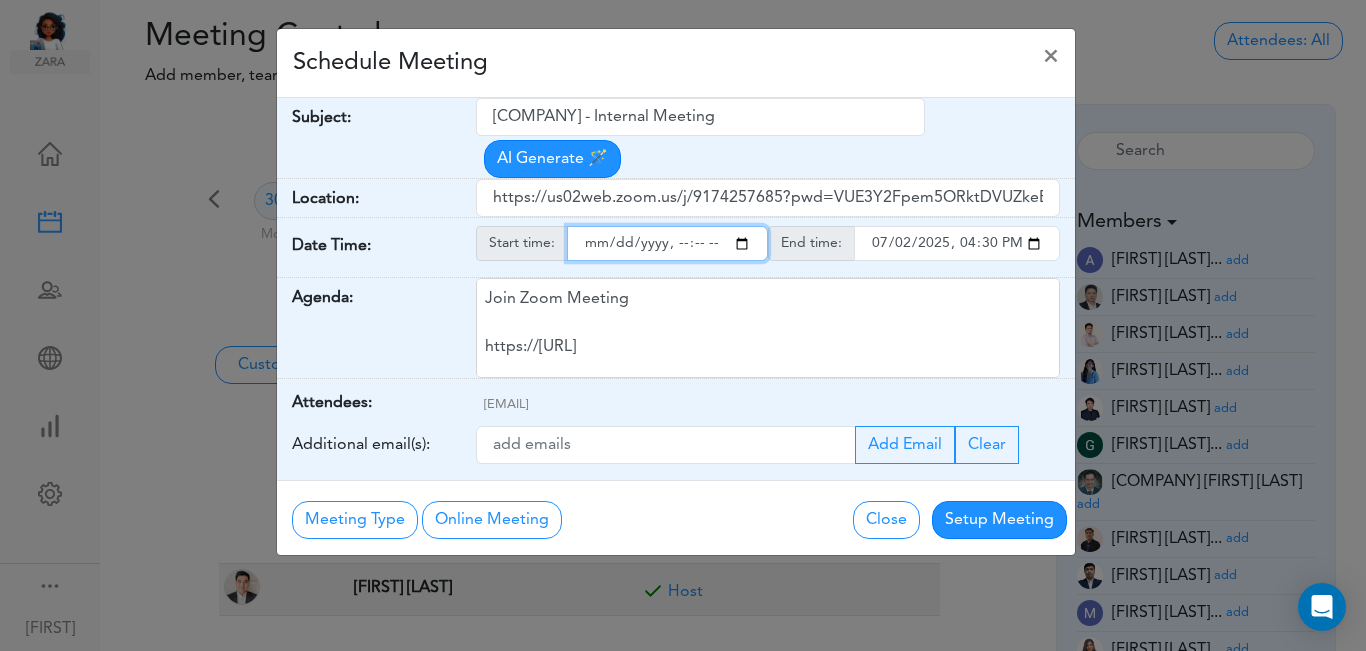 click at bounding box center [667, 243] 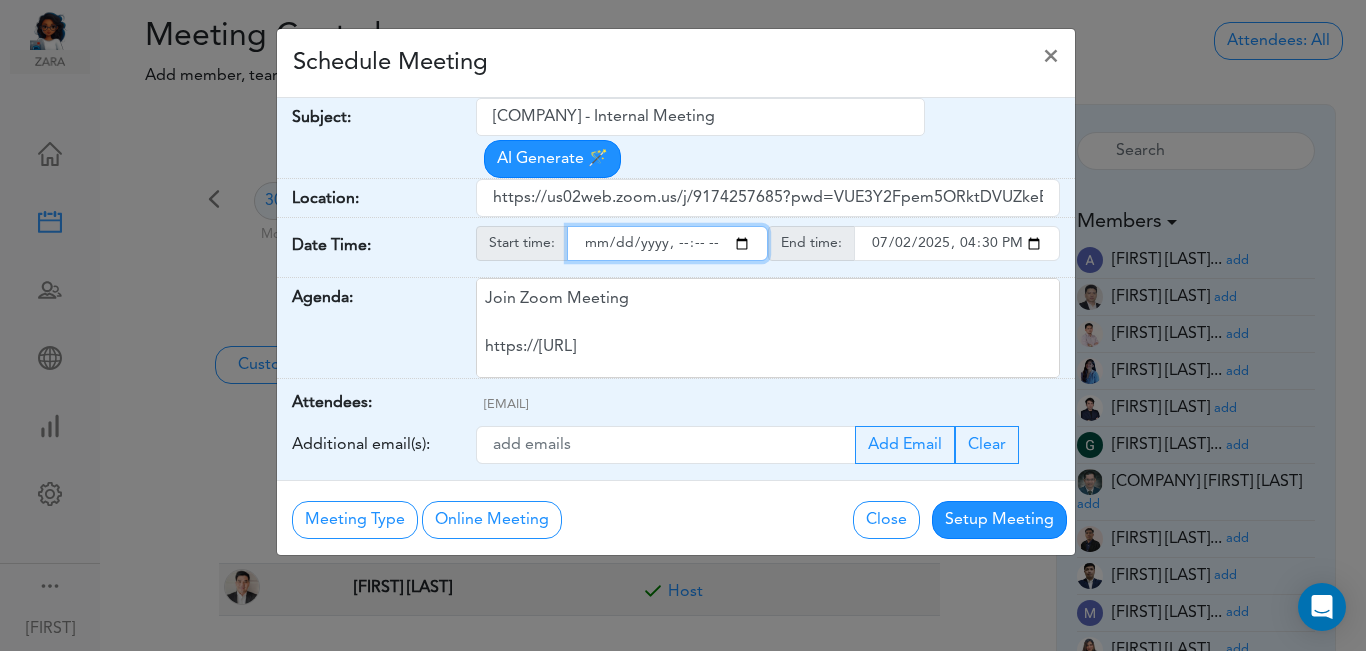 type on "[YEAR]-[MONTH]-[DAY]T[TIME]" 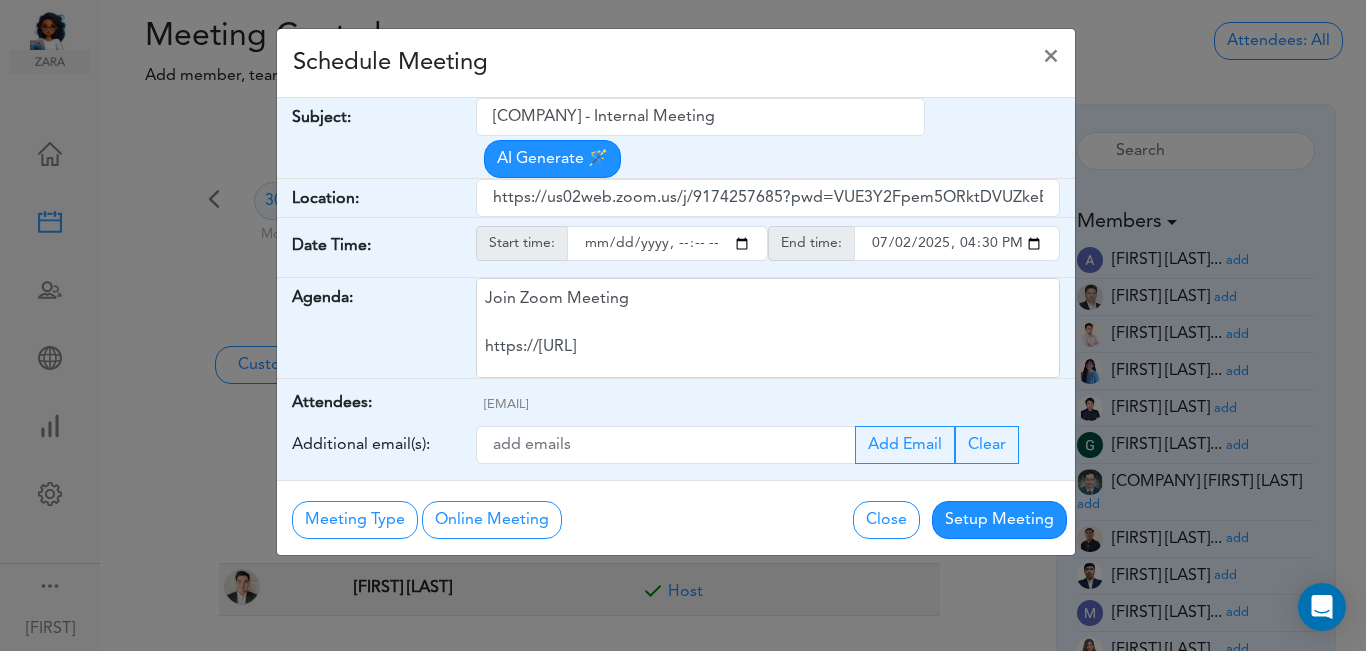 drag, startPoint x: 1307, startPoint y: 280, endPoint x: 1302, endPoint y: 299, distance: 19.646883 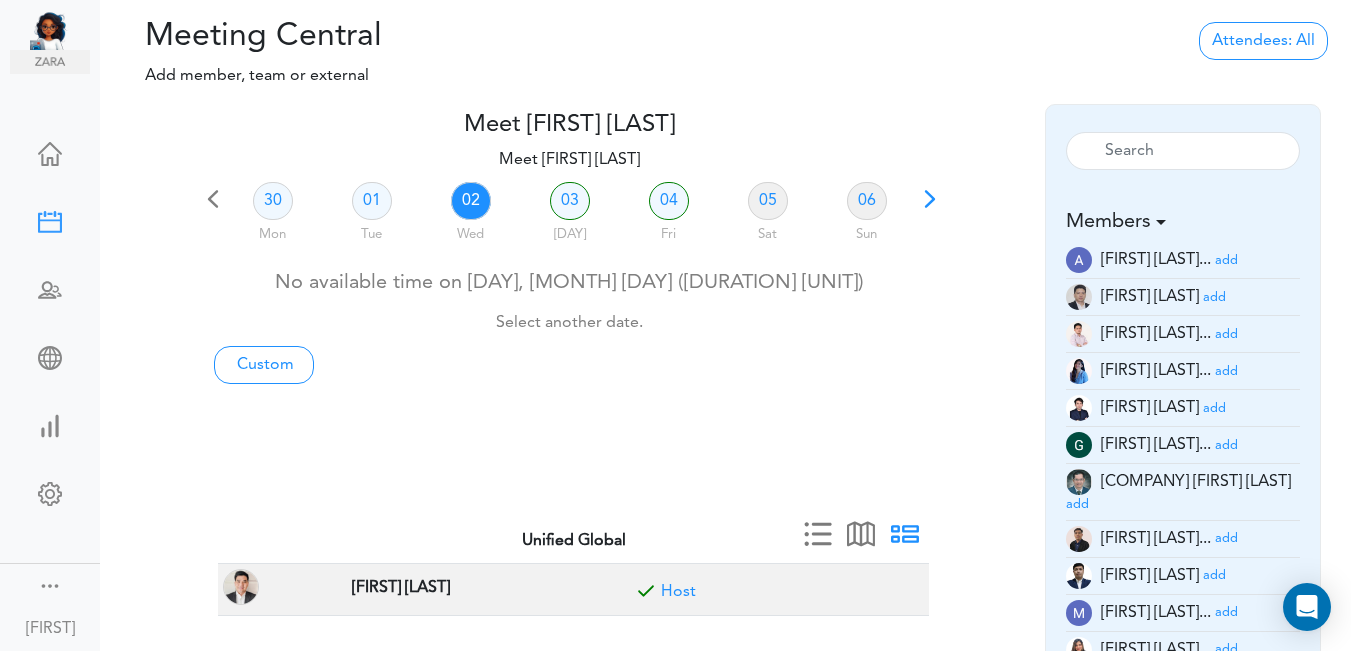 click on "02" at bounding box center (471, 201) 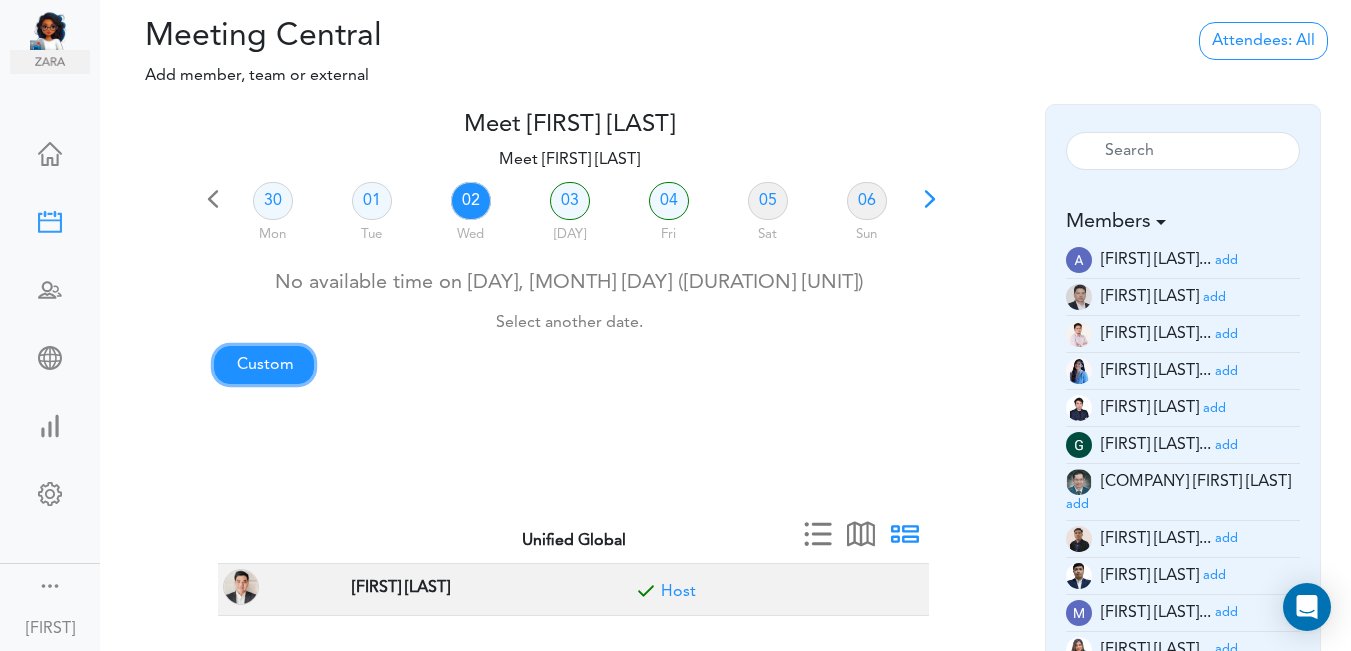 click on "Custom" at bounding box center (264, 365) 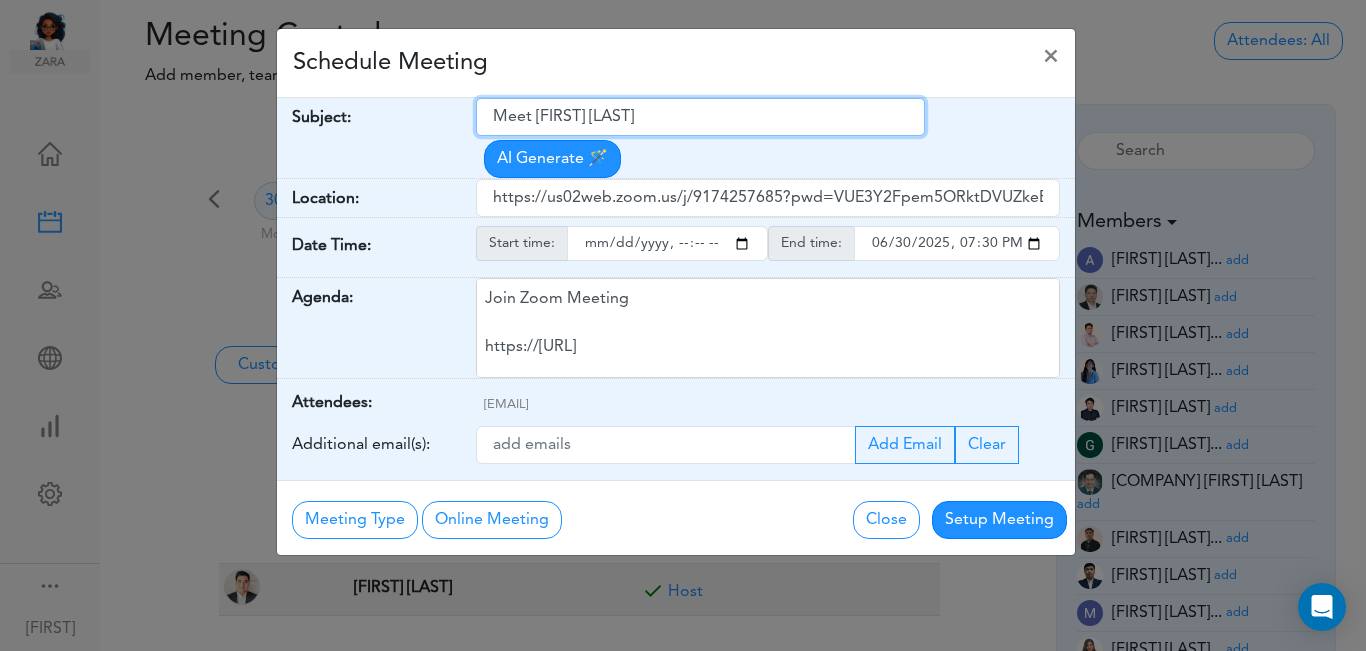 drag, startPoint x: 490, startPoint y: 116, endPoint x: 664, endPoint y: 106, distance: 174.28712 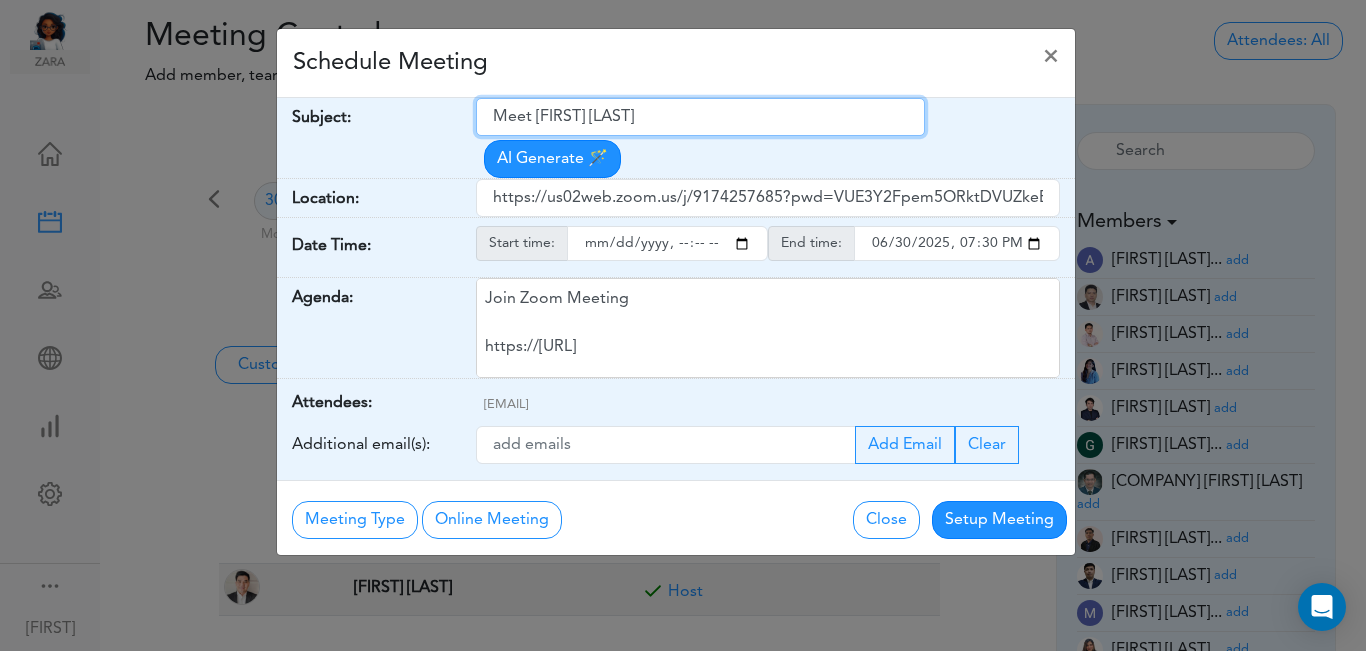 paste on "[COMPANY] - Internal Meeting" 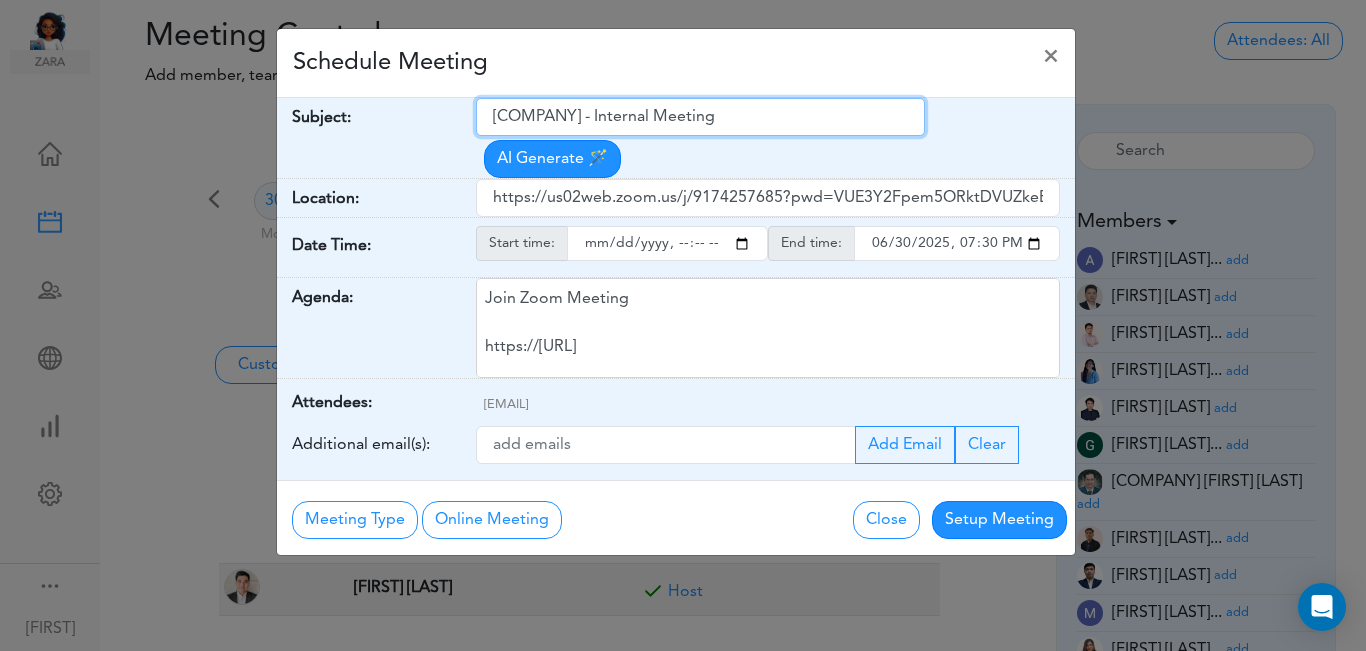 type on "[COMPANY] - Internal Meeting" 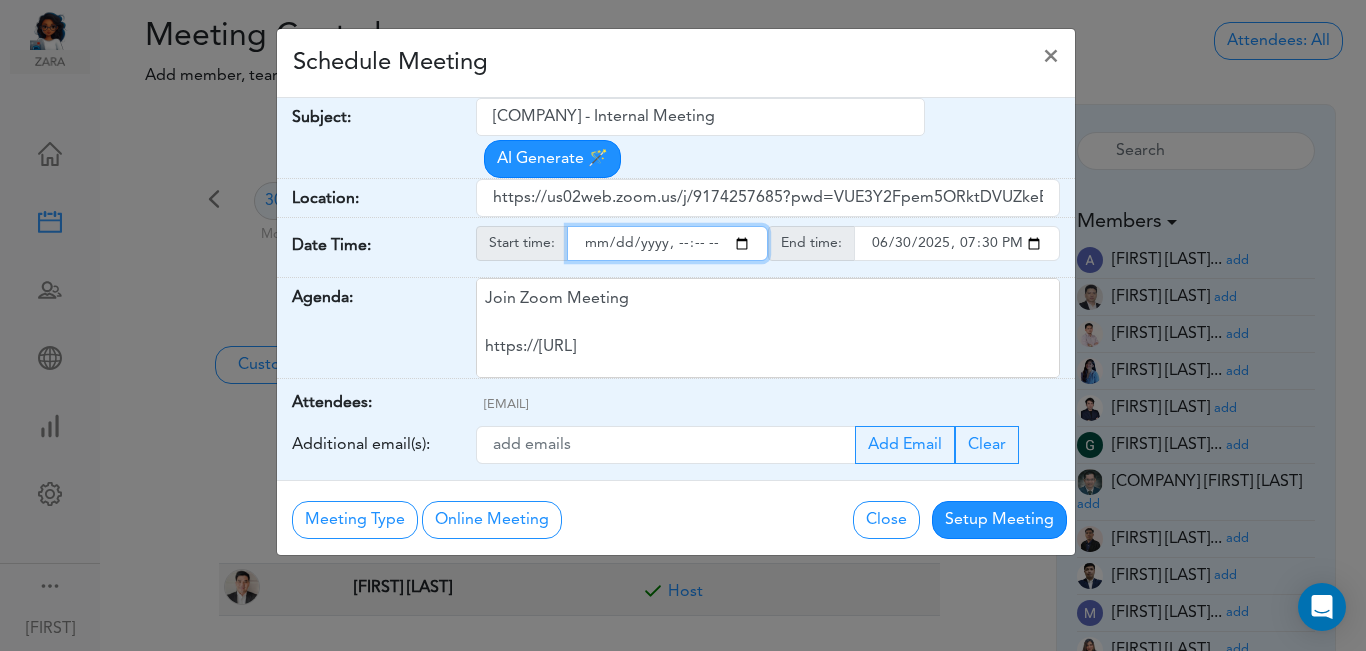 click at bounding box center (667, 243) 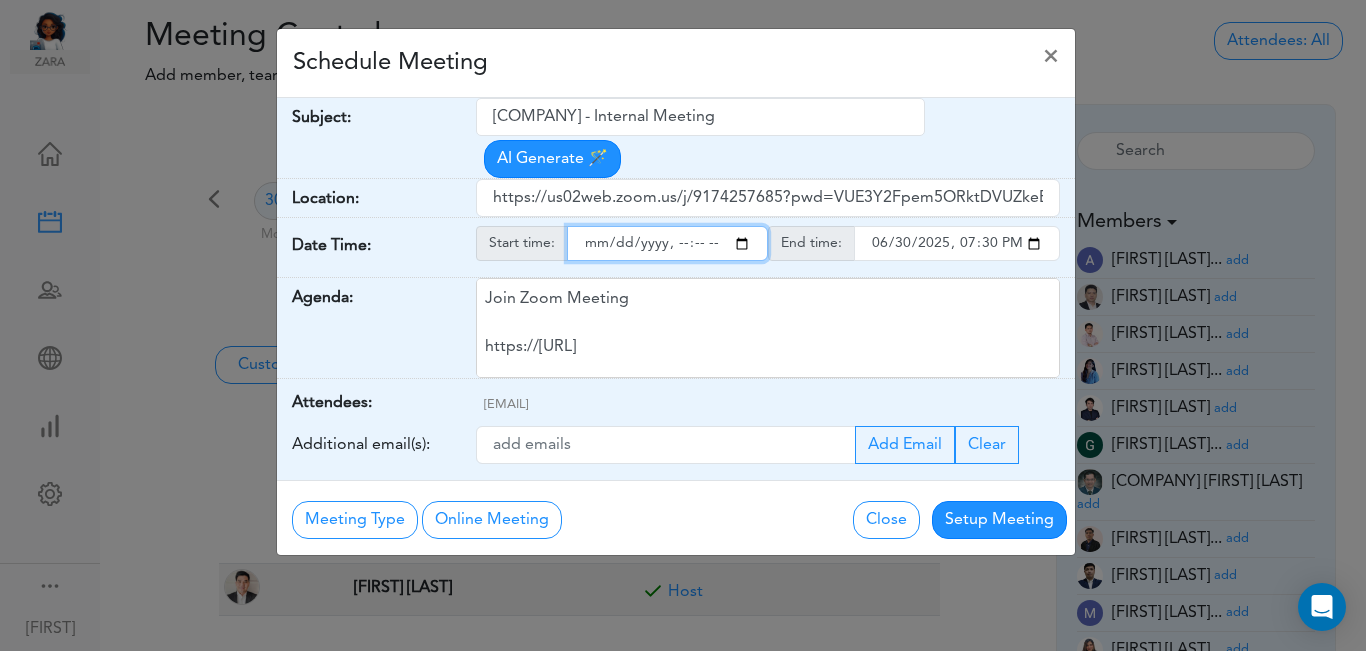 click at bounding box center [667, 243] 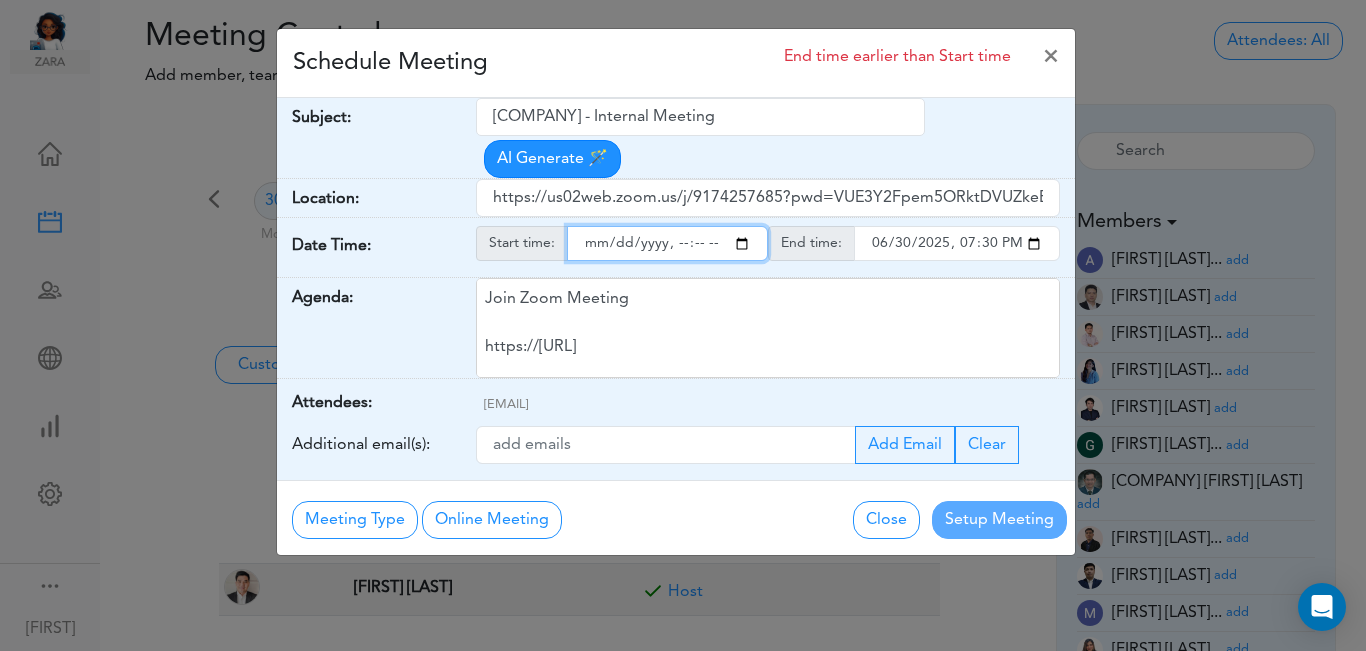 click at bounding box center [667, 243] 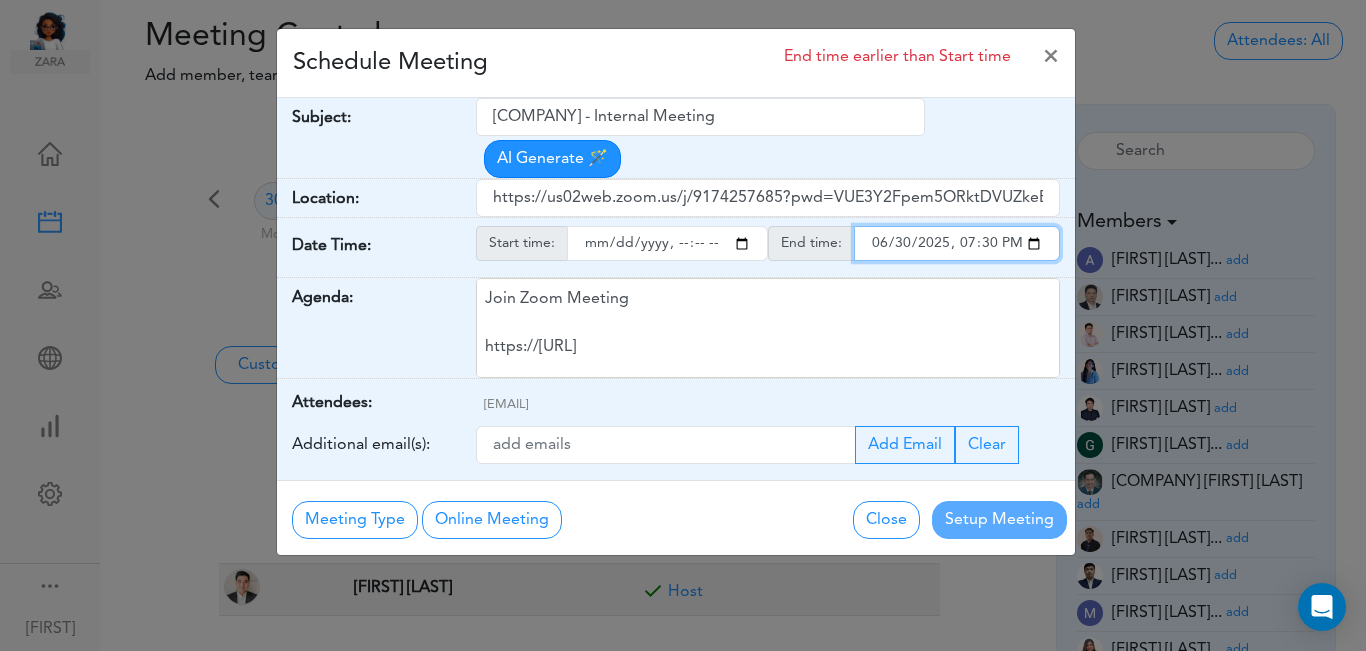 click at bounding box center [957, 243] 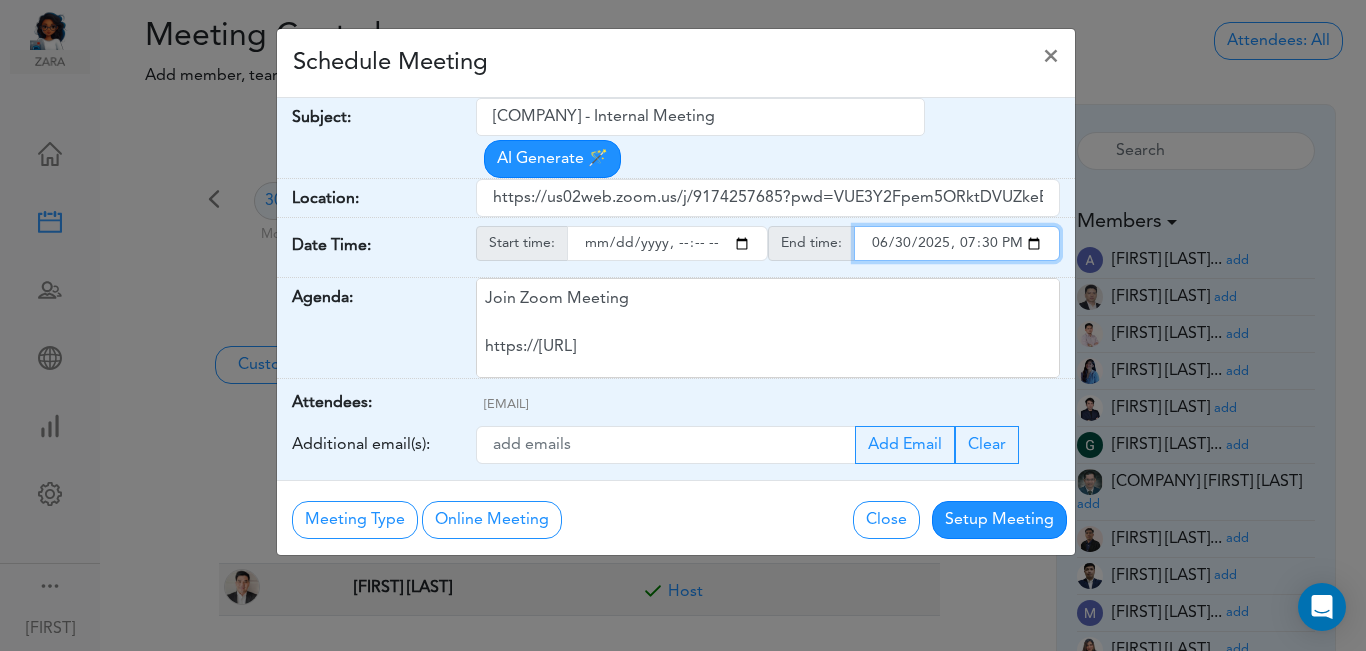 click at bounding box center (957, 243) 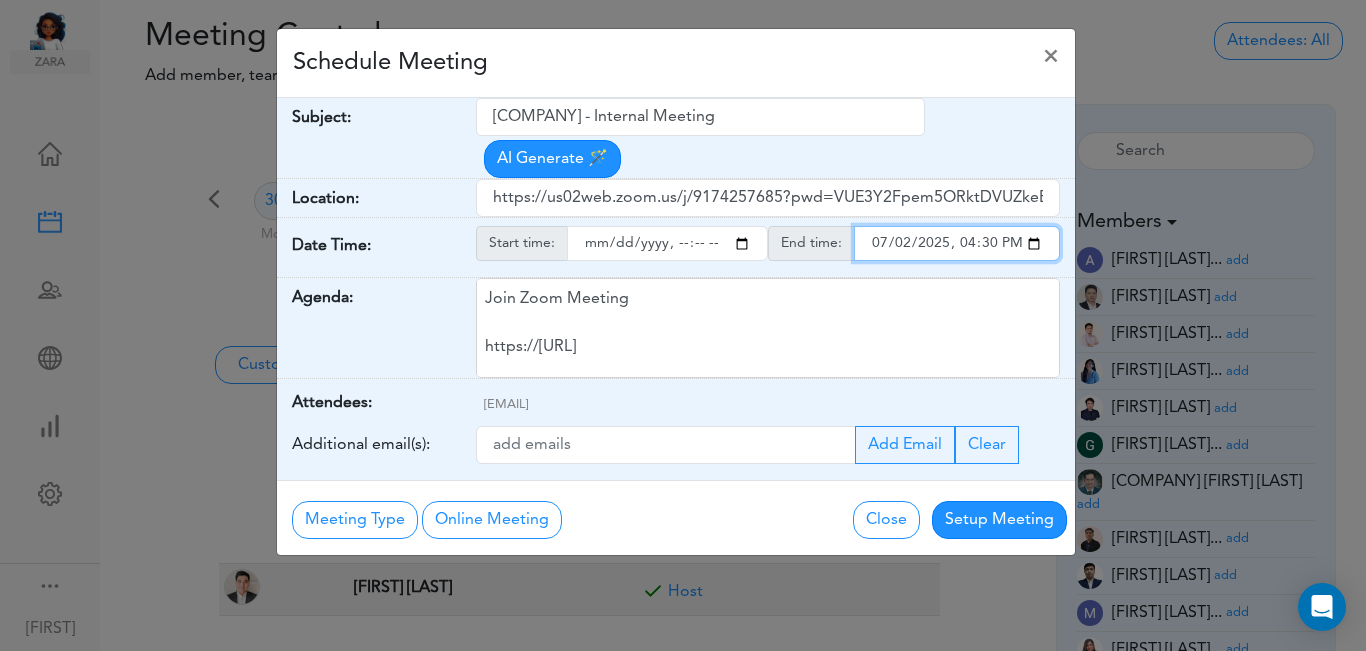 type on "[DATE]T[TIME]" 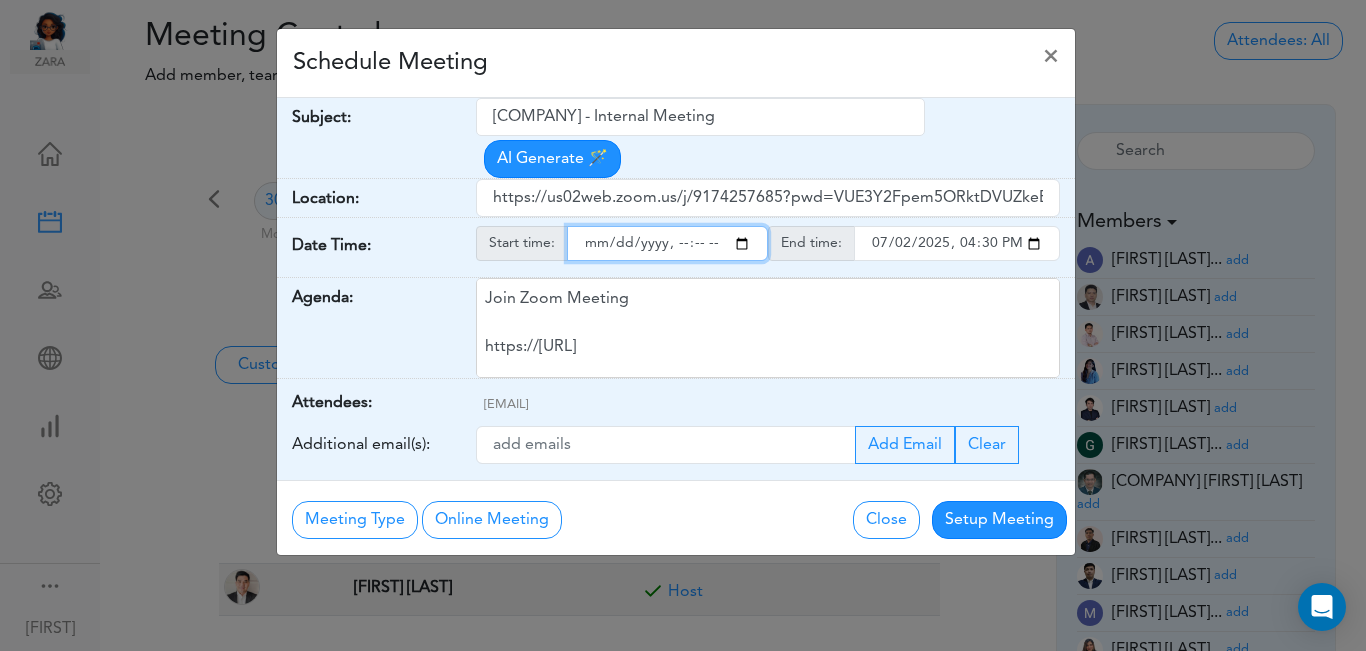 click at bounding box center [667, 243] 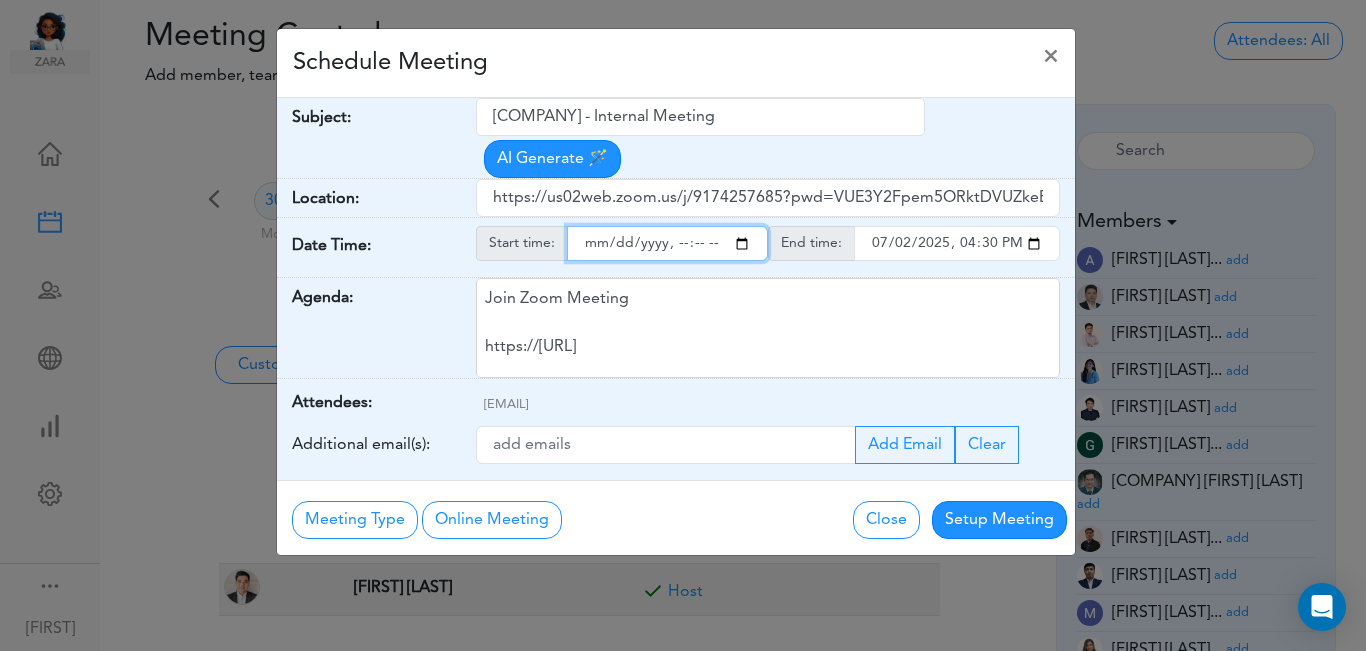 type on "[YEAR]-[MONTH]-[DAY]T[TIME]" 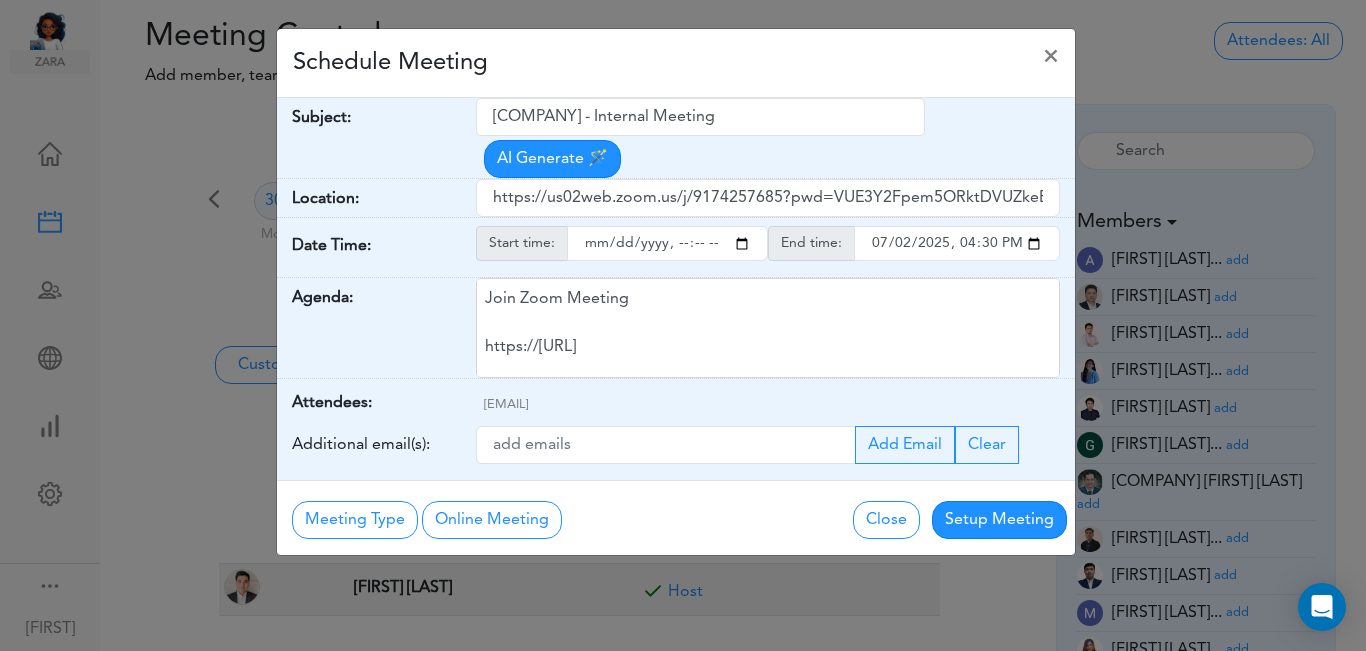 click on "Schedule Meeting
×" at bounding box center [676, 63] 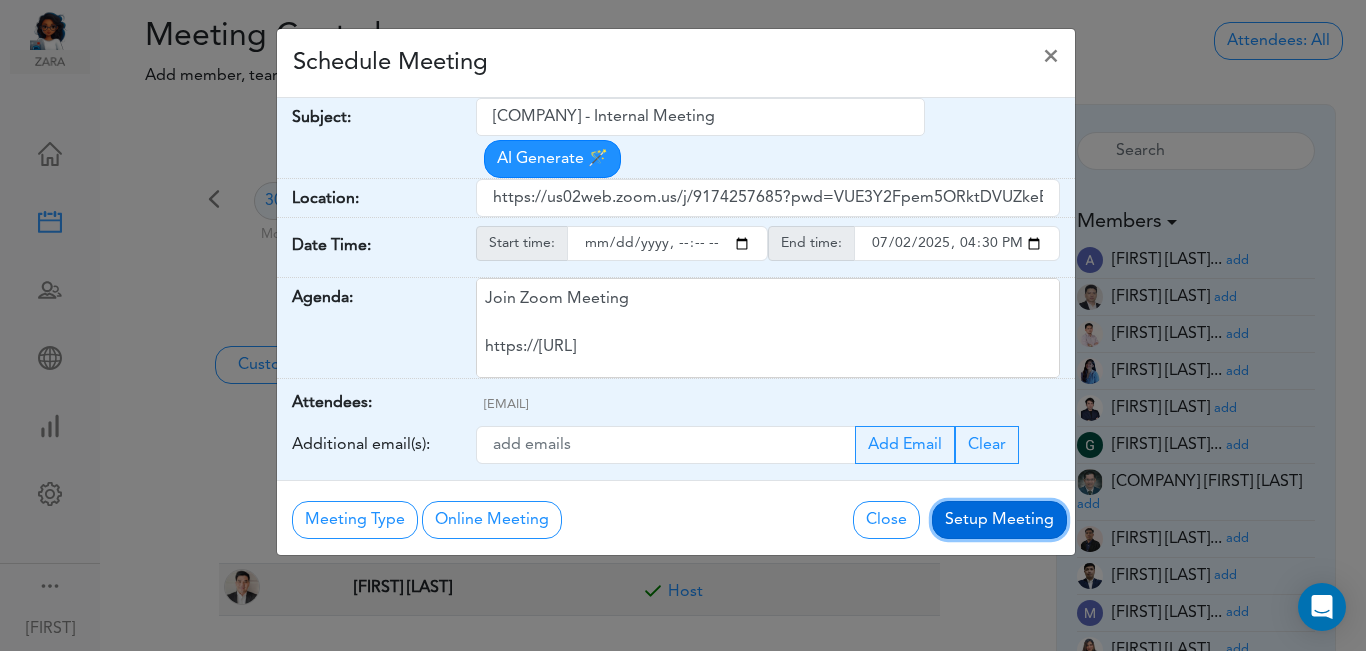 click on "Setup Meeting" at bounding box center [999, 520] 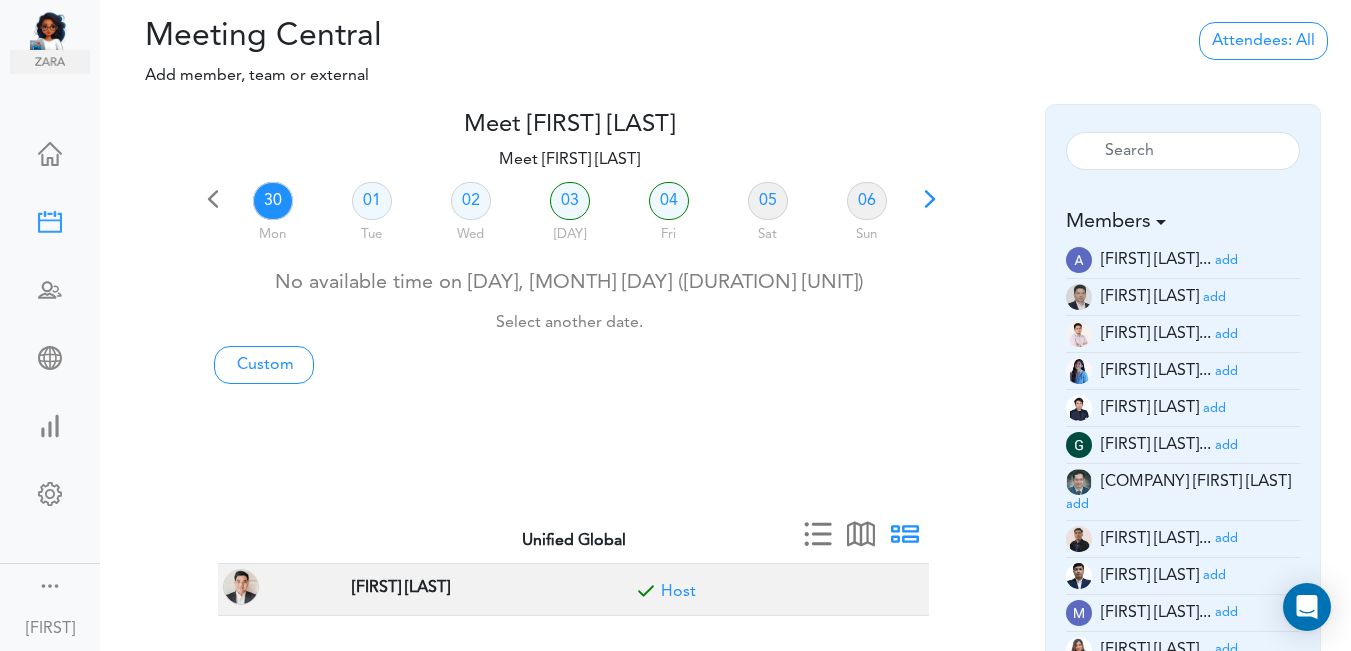 click at bounding box center (930, 206) 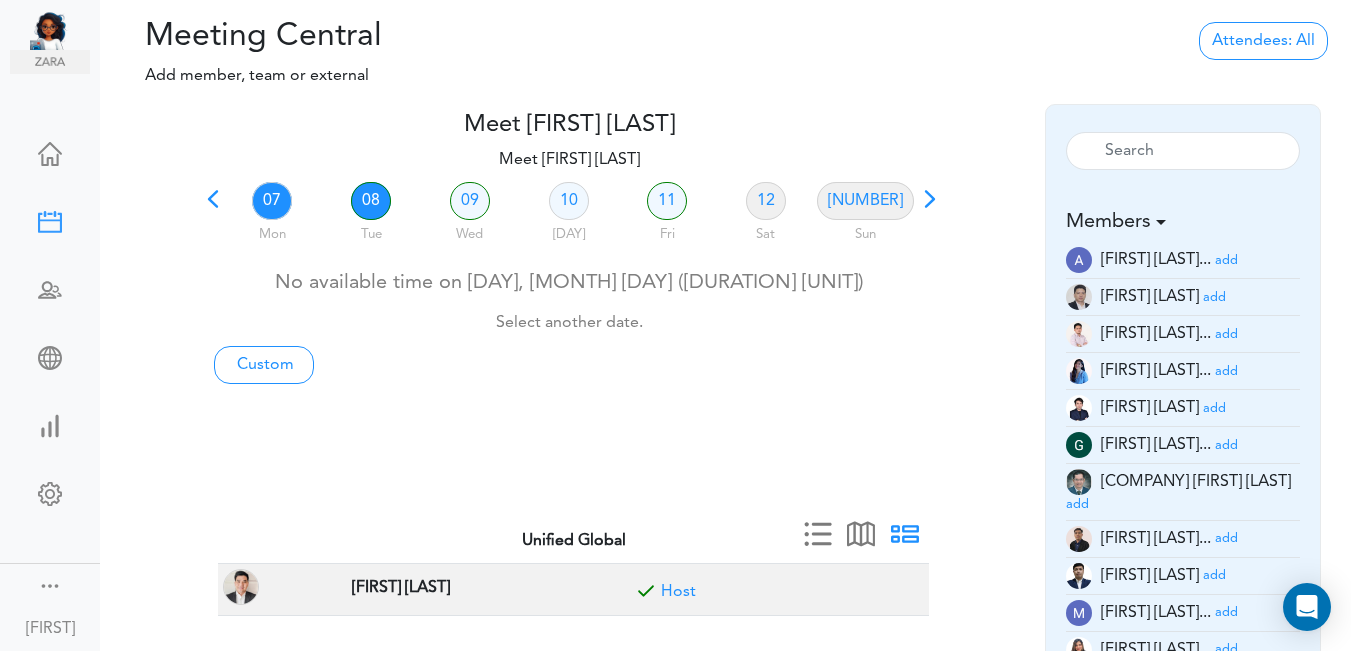 click on "08" at bounding box center (371, 201) 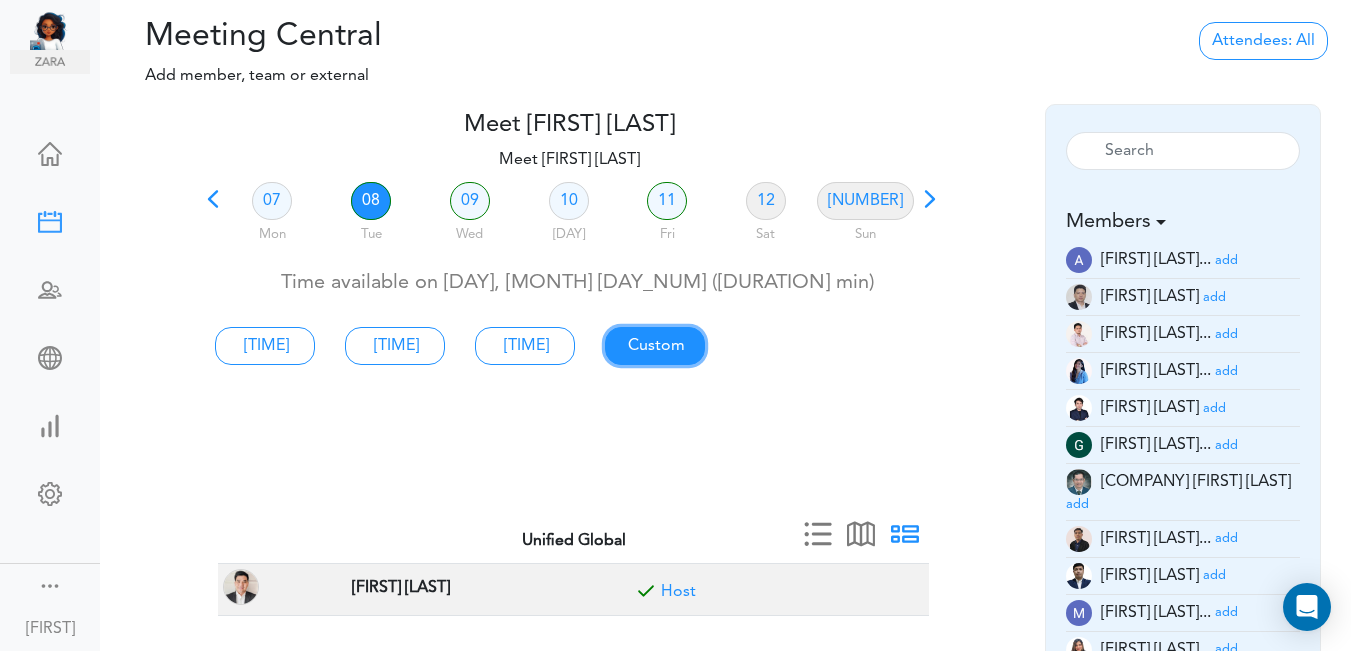click on "Custom" at bounding box center (265, 346) 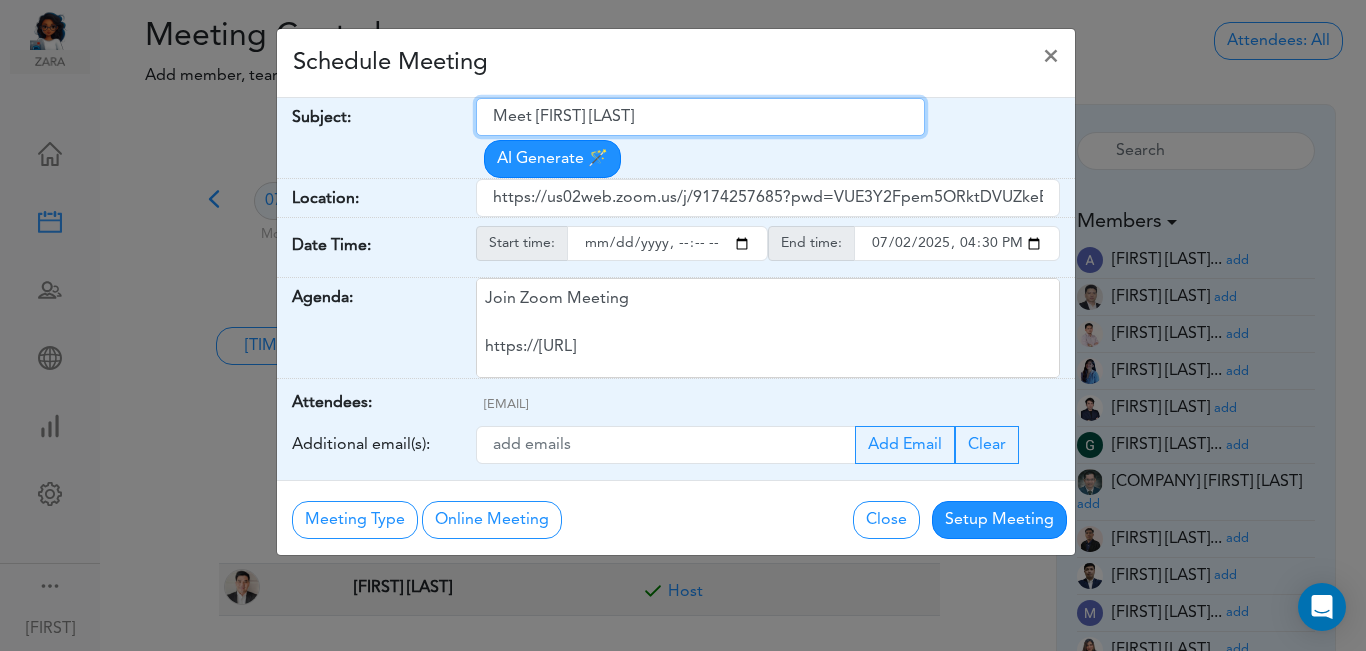 drag, startPoint x: 493, startPoint y: 122, endPoint x: 703, endPoint y: 86, distance: 213.06337 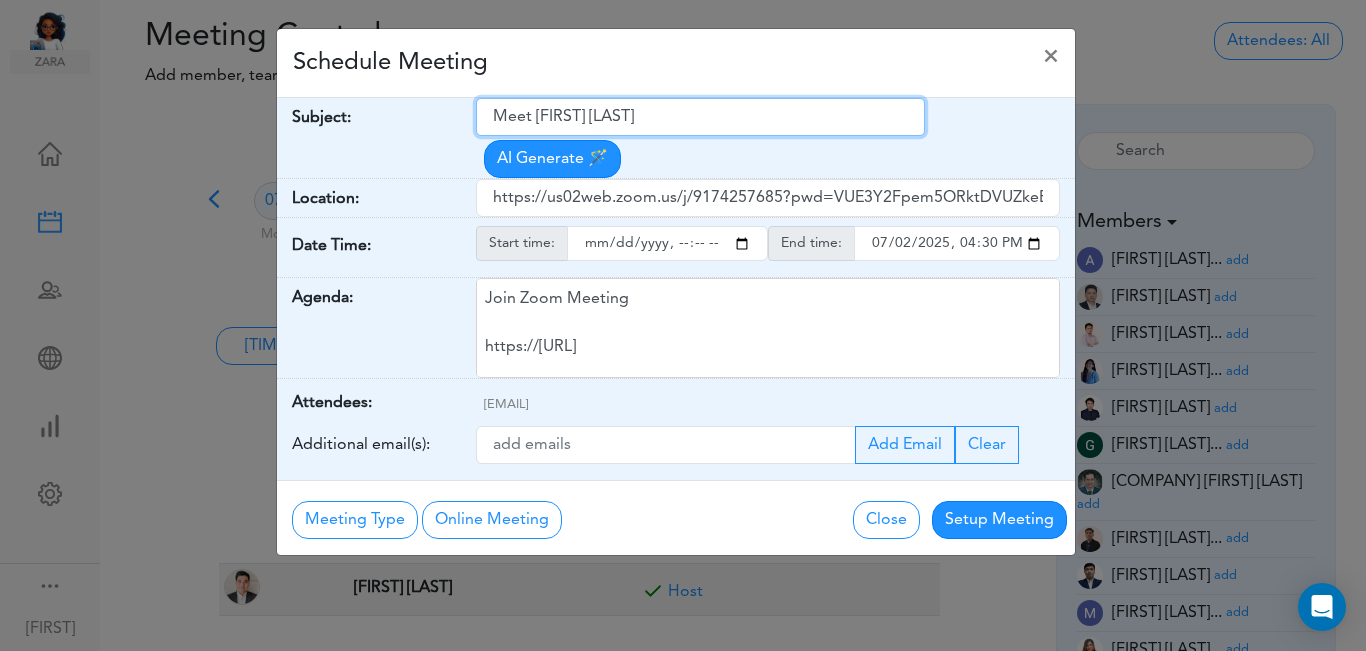 paste on "[COMPANY] - Internal Meeting" 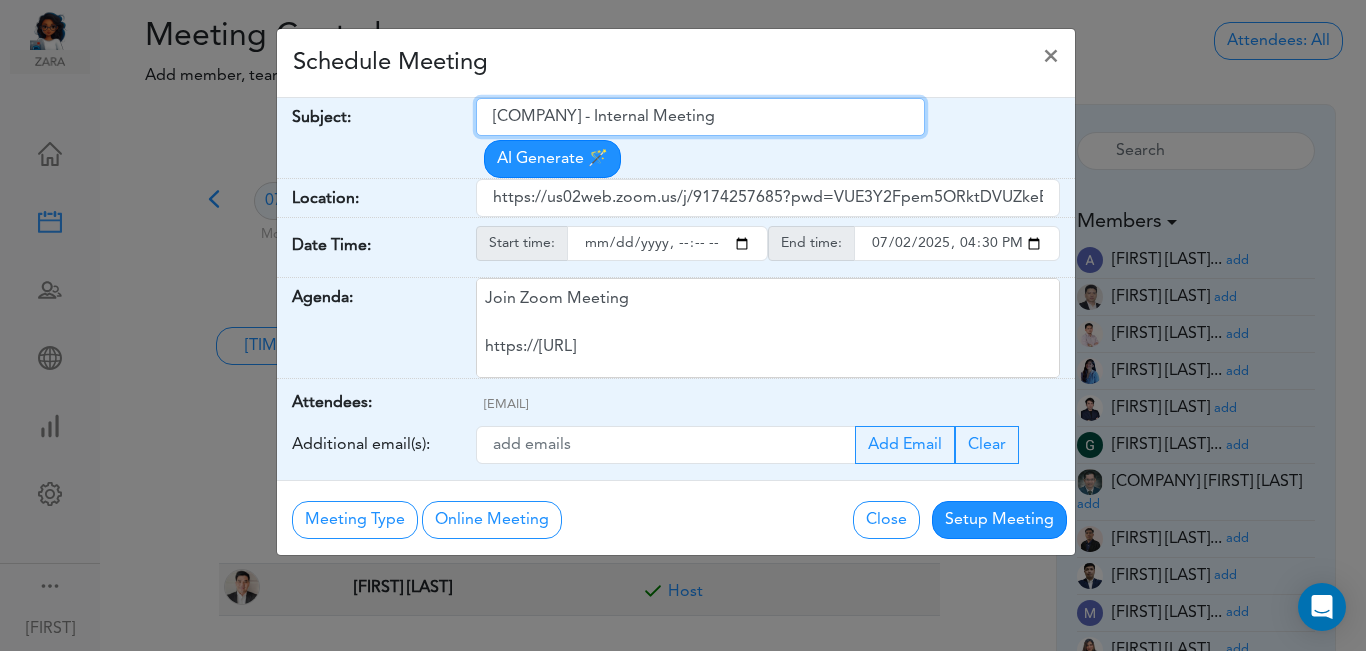 type on "[COMPANY] - Internal Meeting" 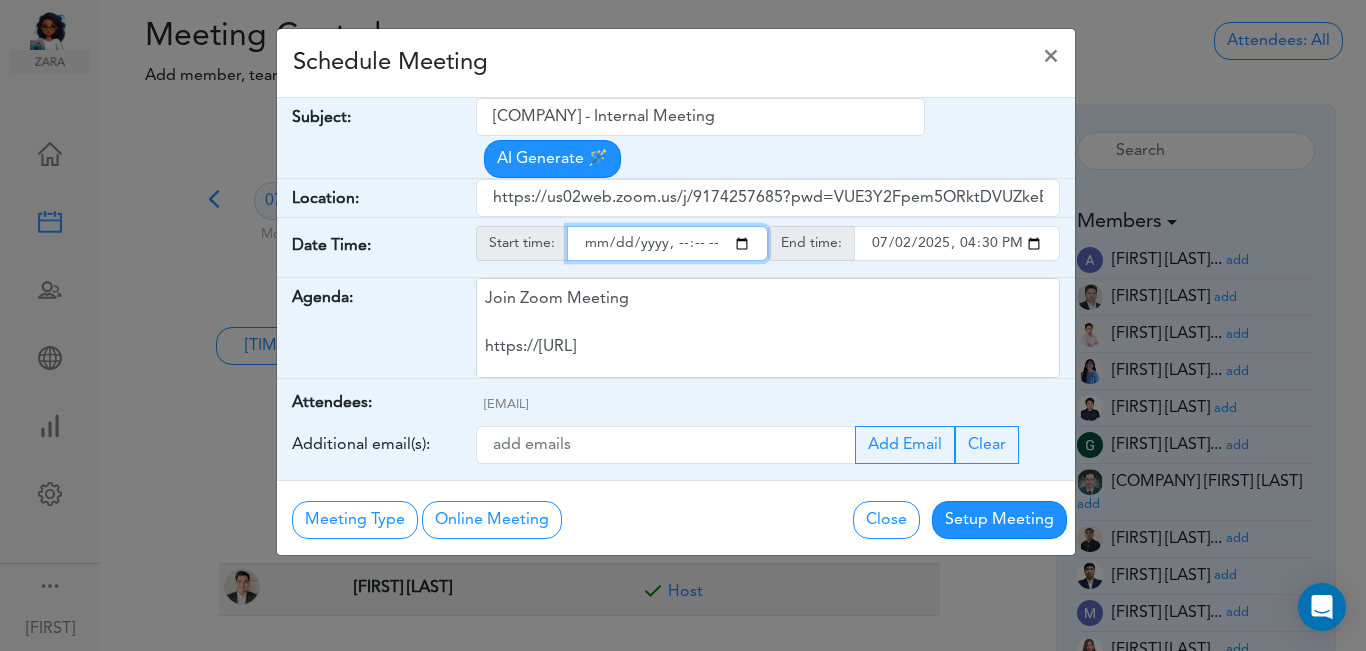 click at bounding box center (667, 243) 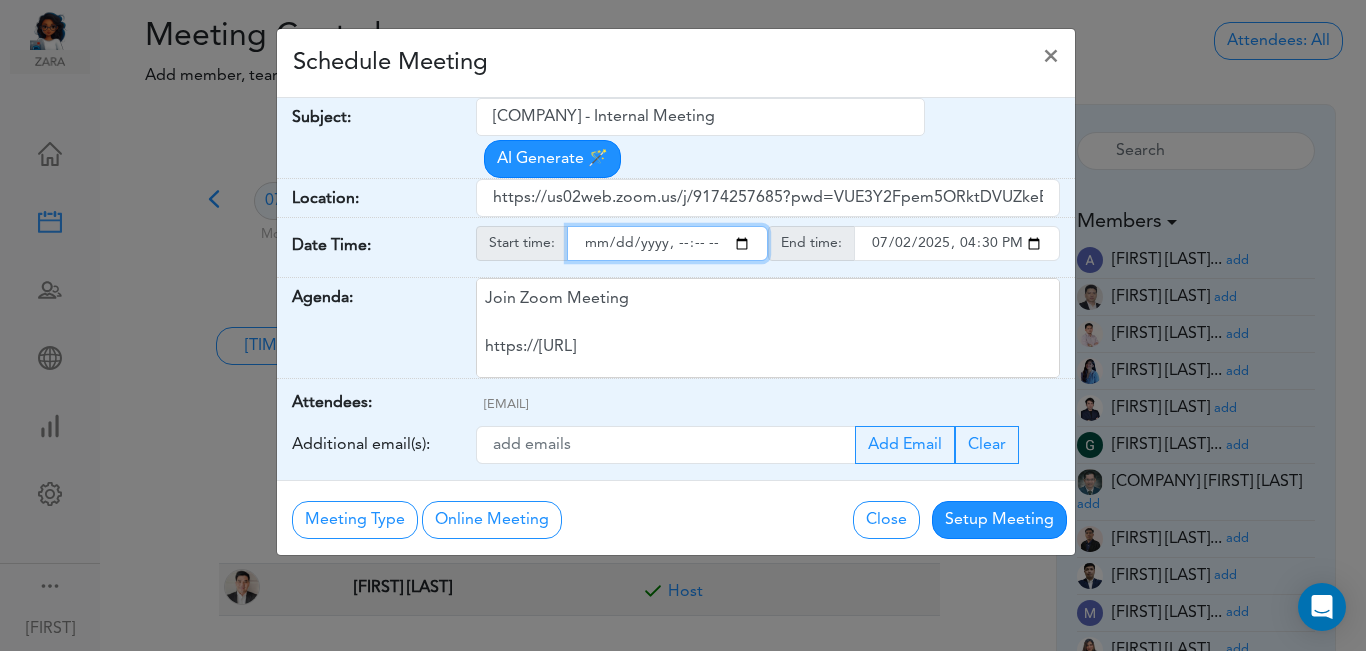 click at bounding box center [667, 243] 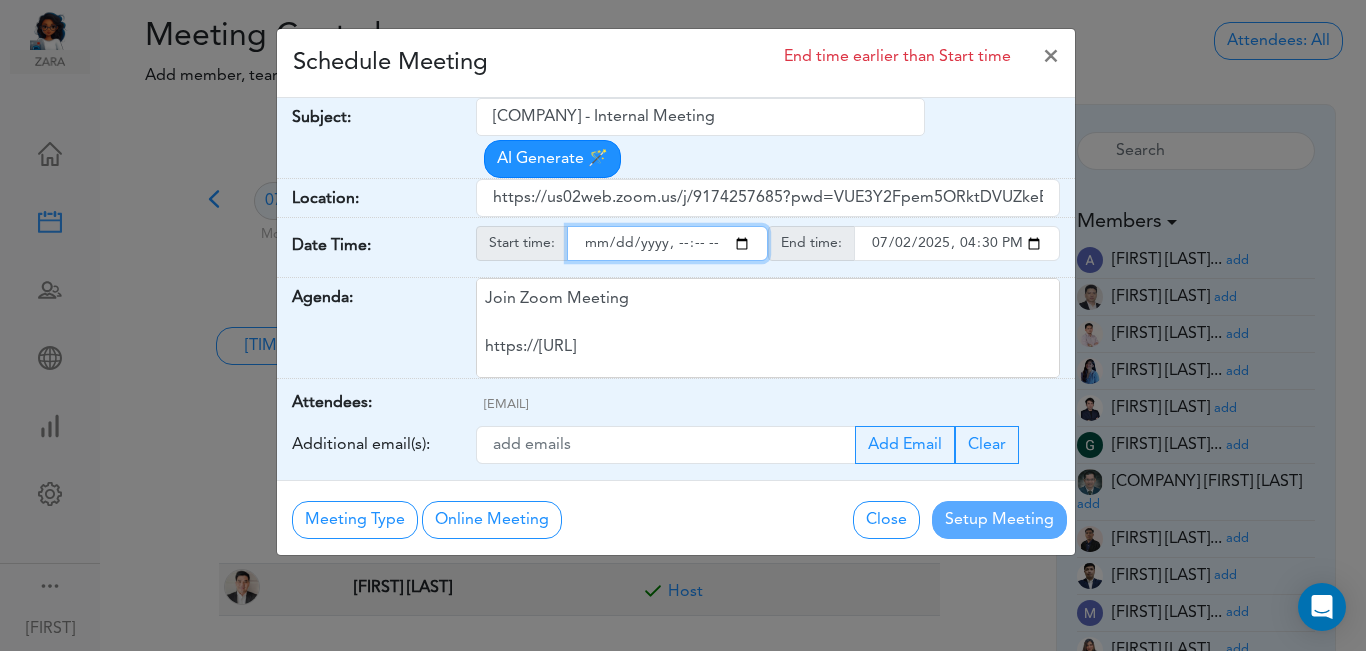 type on "[YEAR]-[MONTH]-[DAY]T[TIME]" 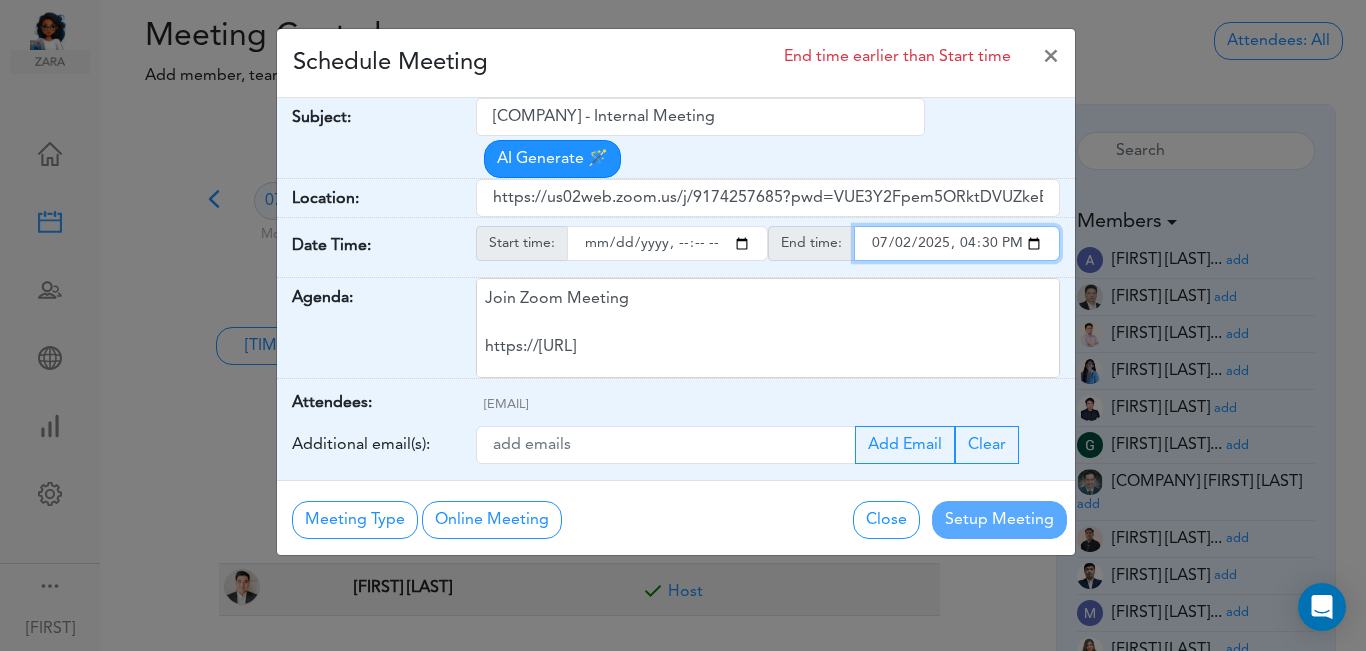 click at bounding box center [957, 243] 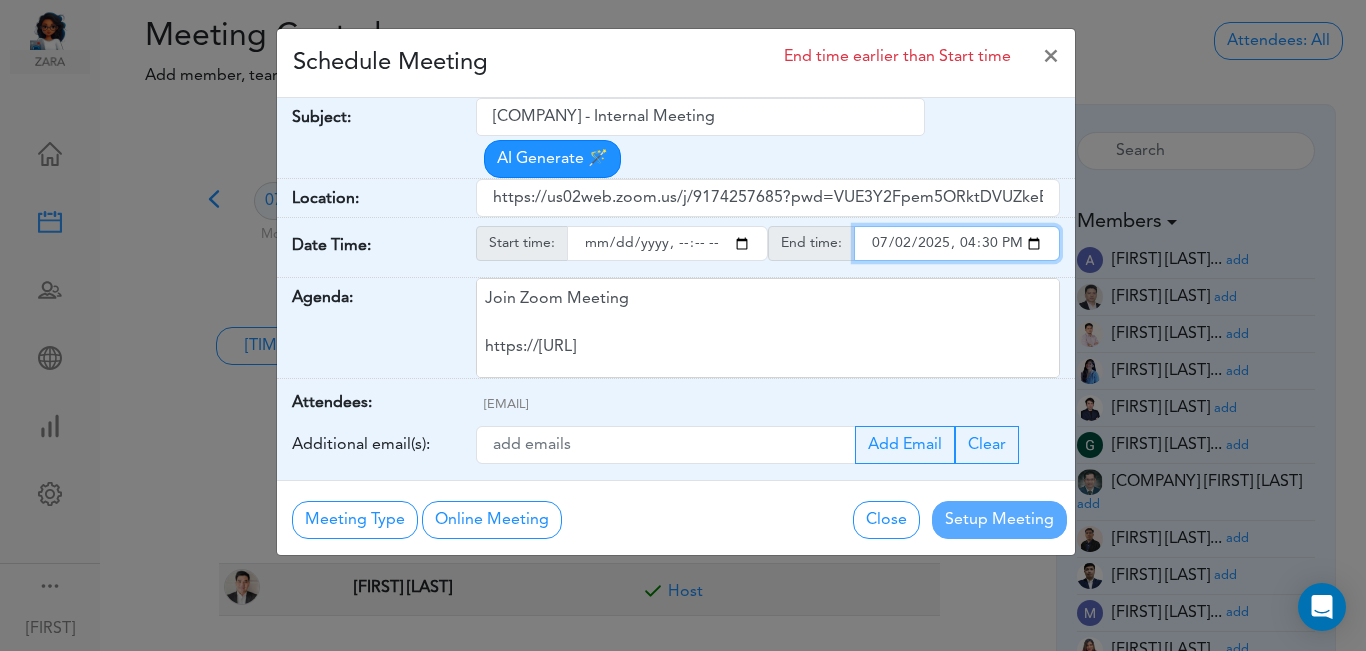 click at bounding box center [957, 243] 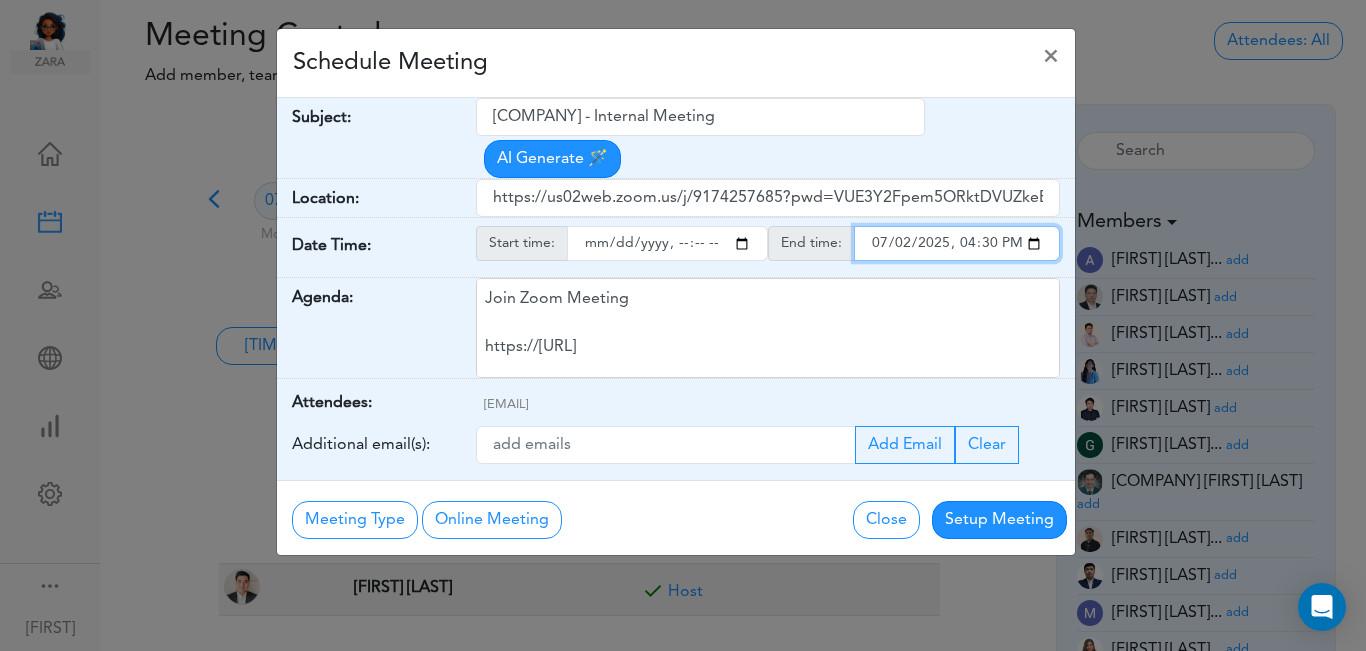 type on "[YEAR]-[MONTH]-[DAY]T[TIME]" 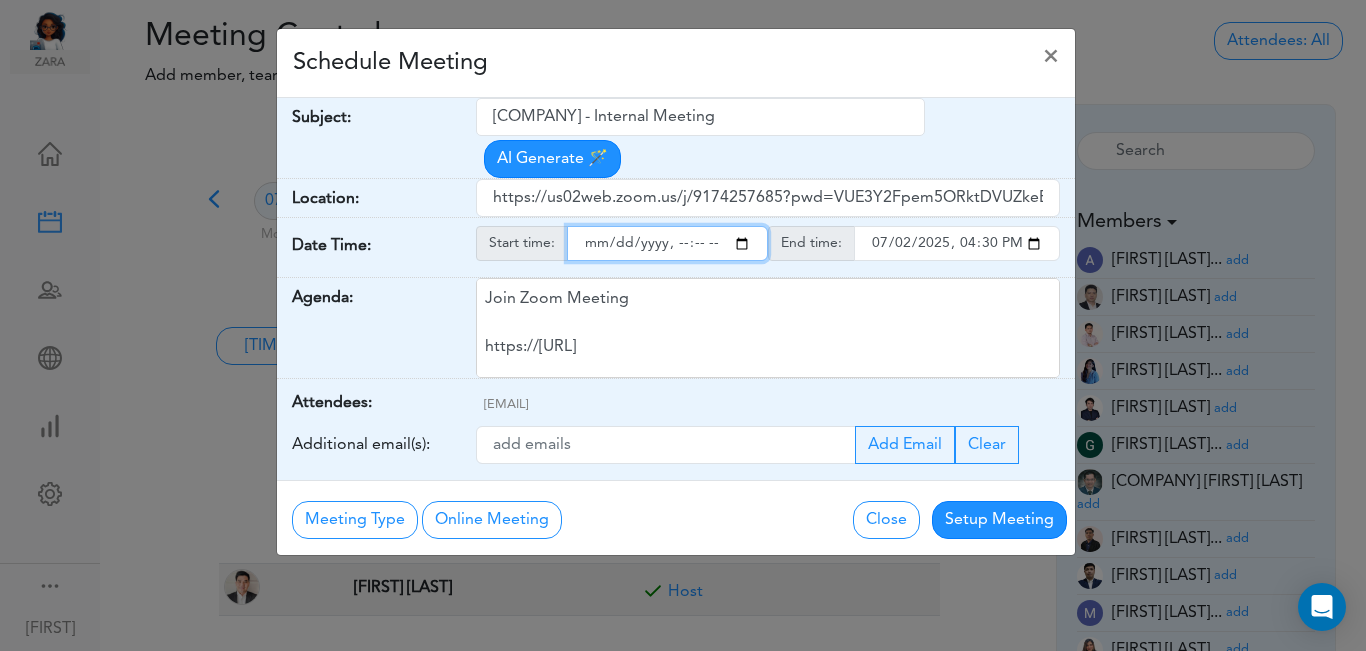 click at bounding box center (667, 243) 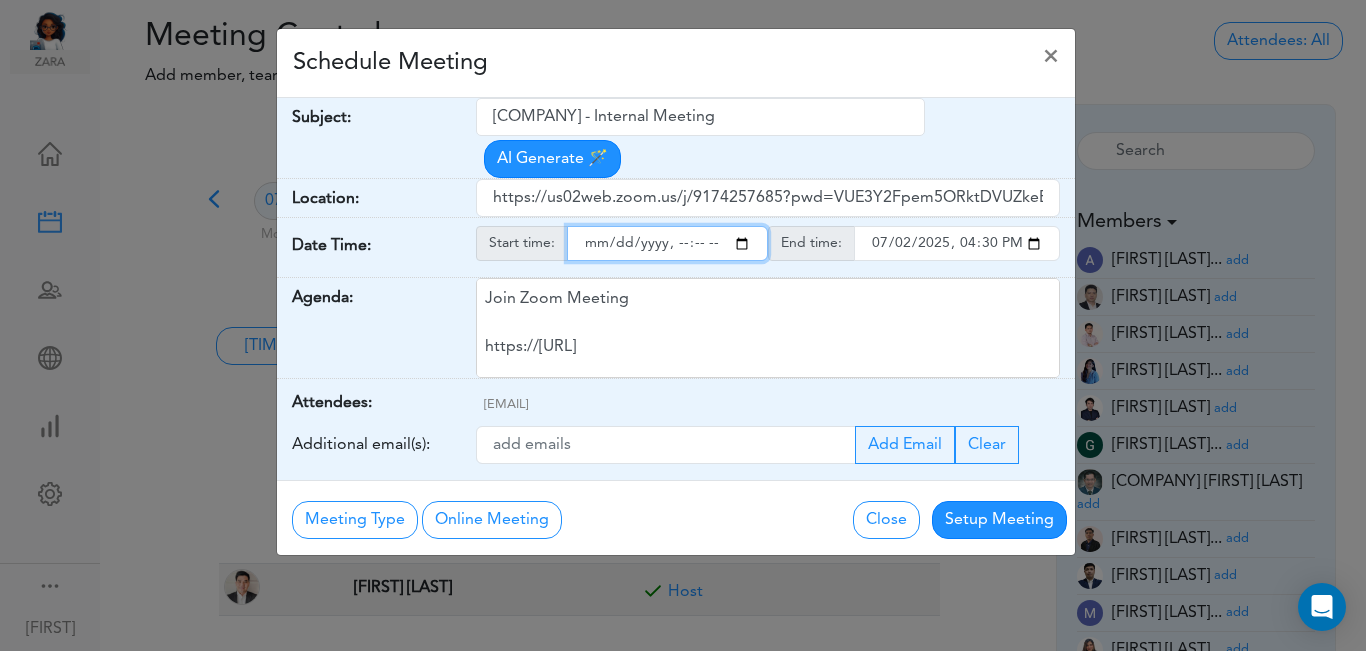 type on "[YEAR]-[MONTH]-[DAY]T[TIME]" 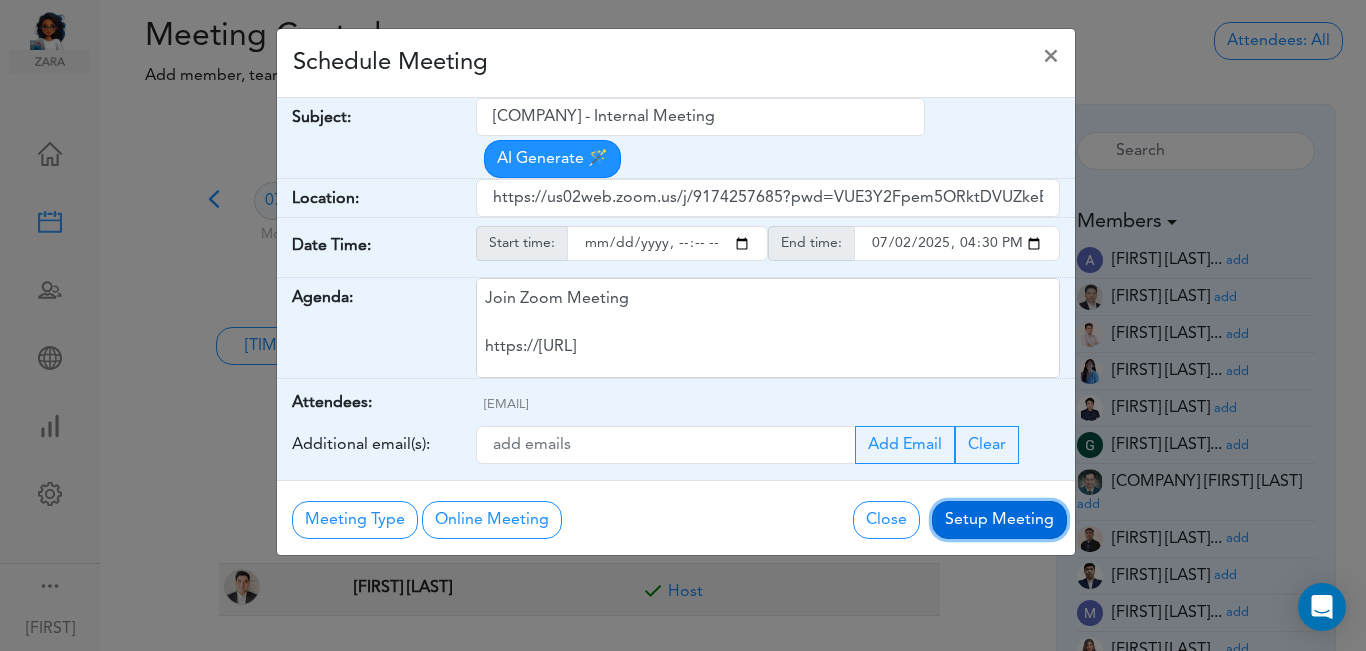 click on "Setup Meeting" at bounding box center (999, 520) 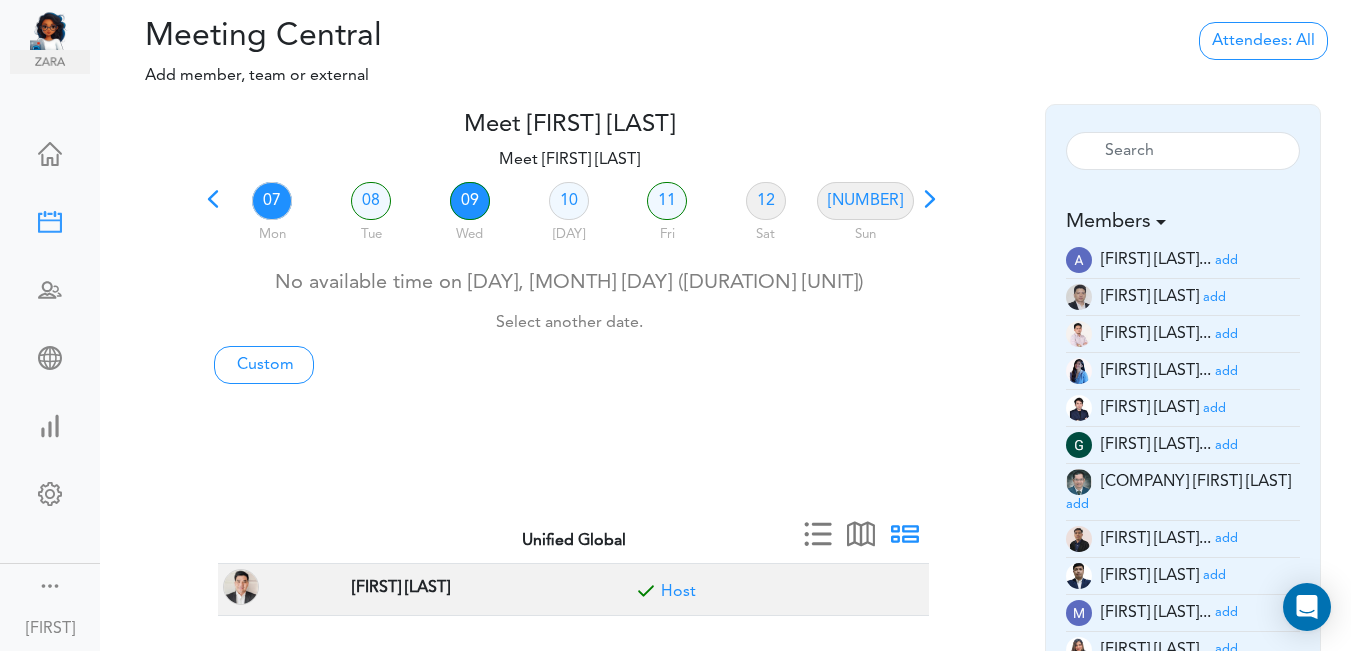 click on "09" at bounding box center [470, 201] 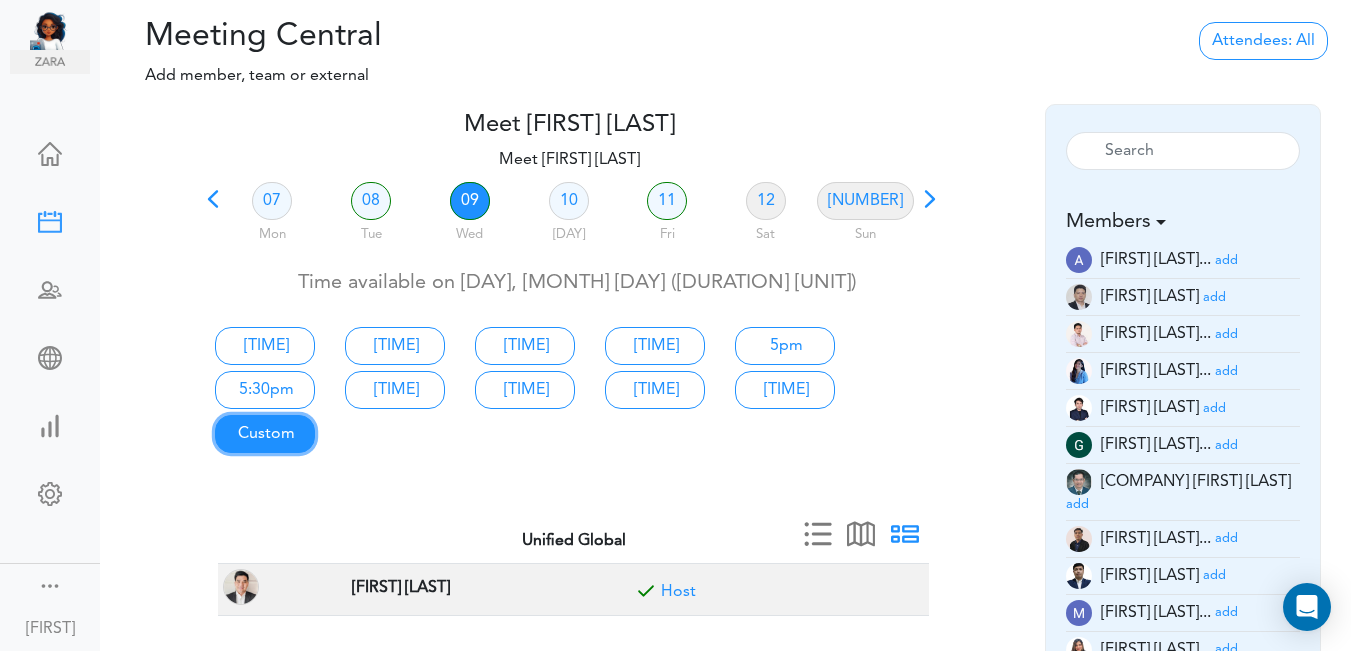 click on "Custom" at bounding box center [265, 346] 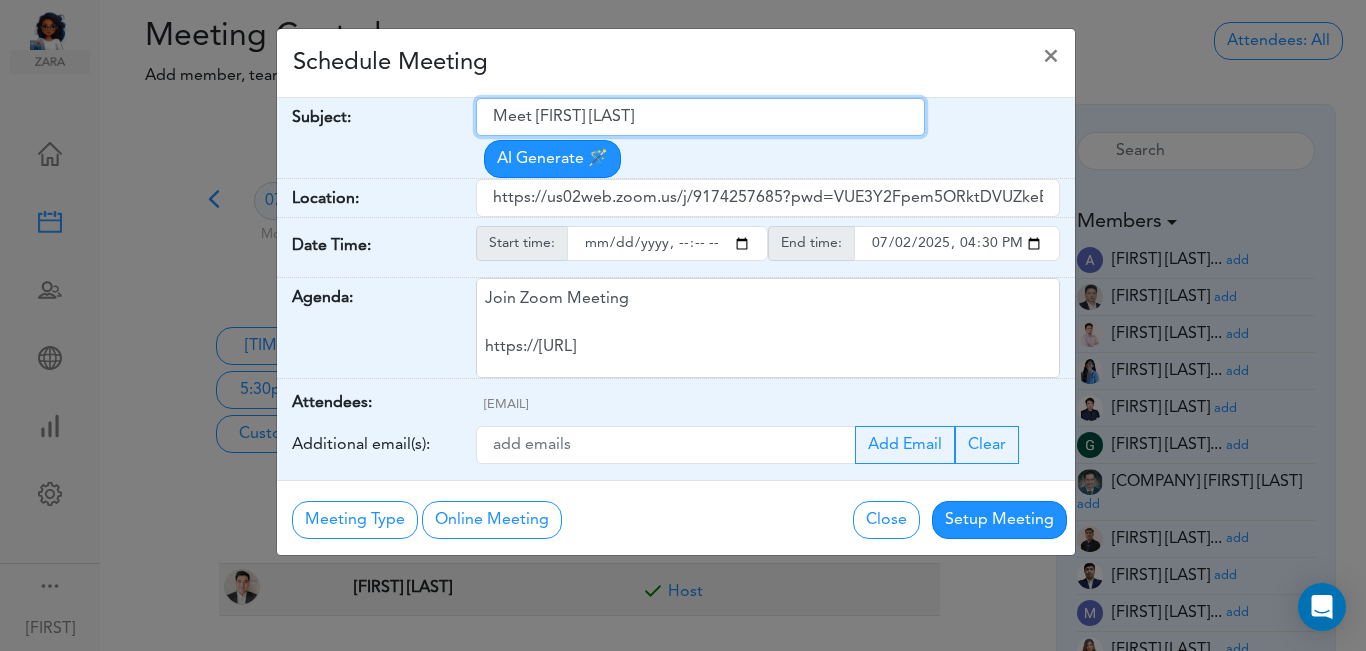 drag, startPoint x: 492, startPoint y: 116, endPoint x: 692, endPoint y: 99, distance: 200.7212 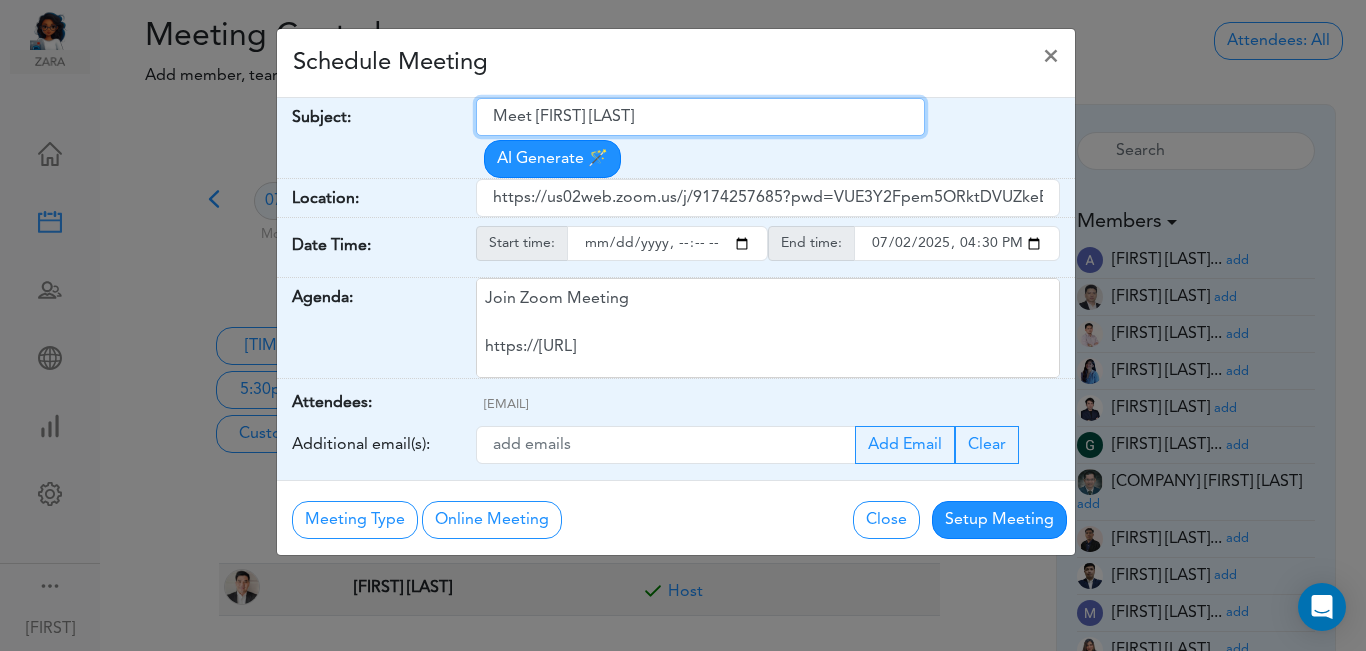 paste on "[COMPANY] - Meeting with client" 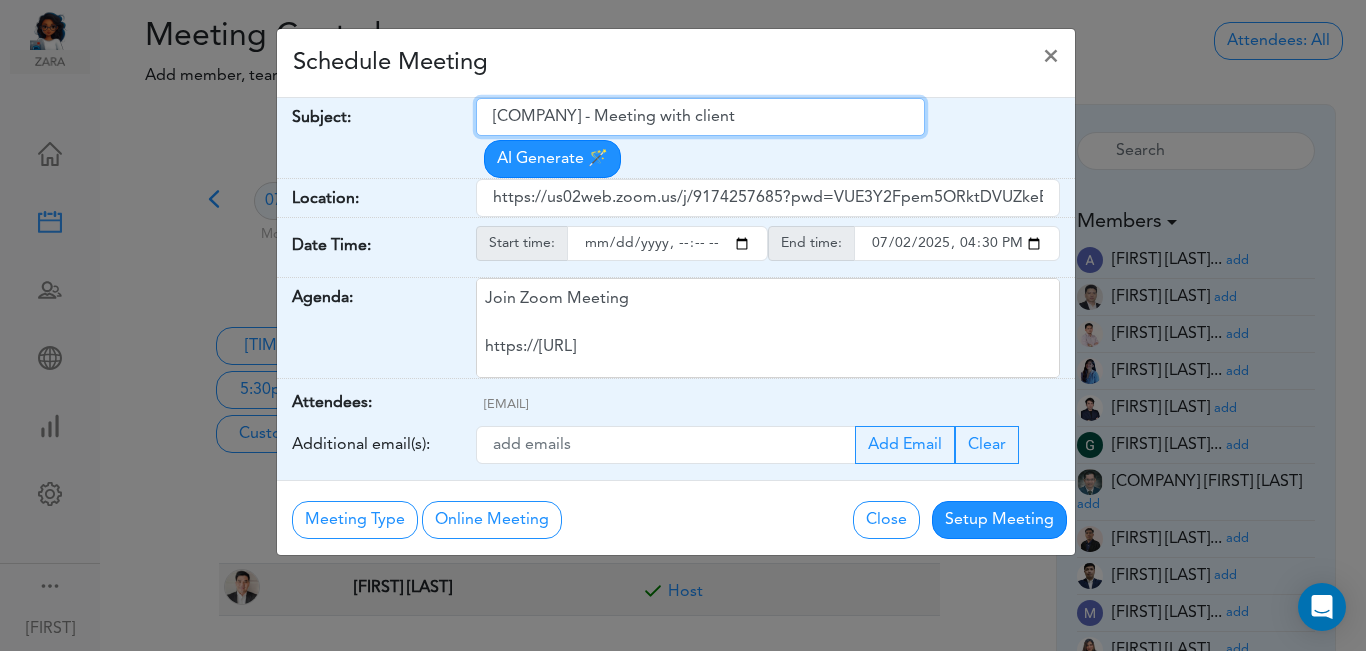 click on "[COMPANY] - Meeting with client" at bounding box center [700, 117] 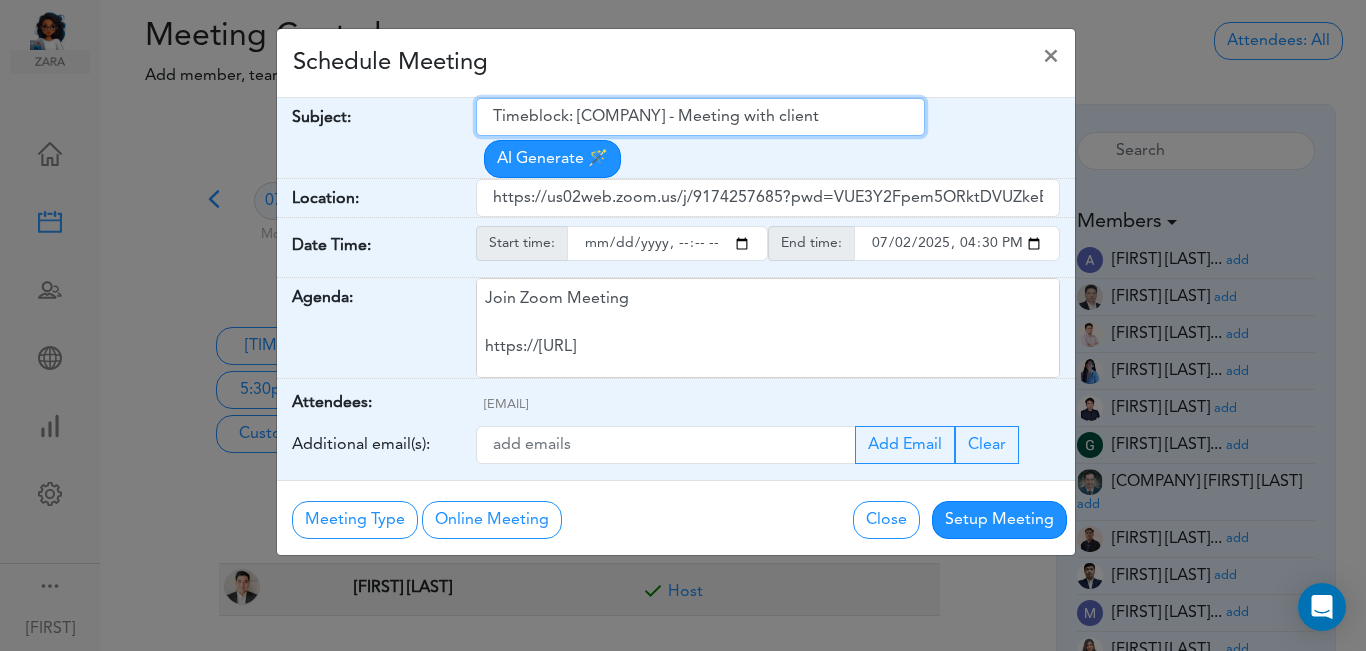 type on "Timeblock: [COMPANY] - Meeting with client" 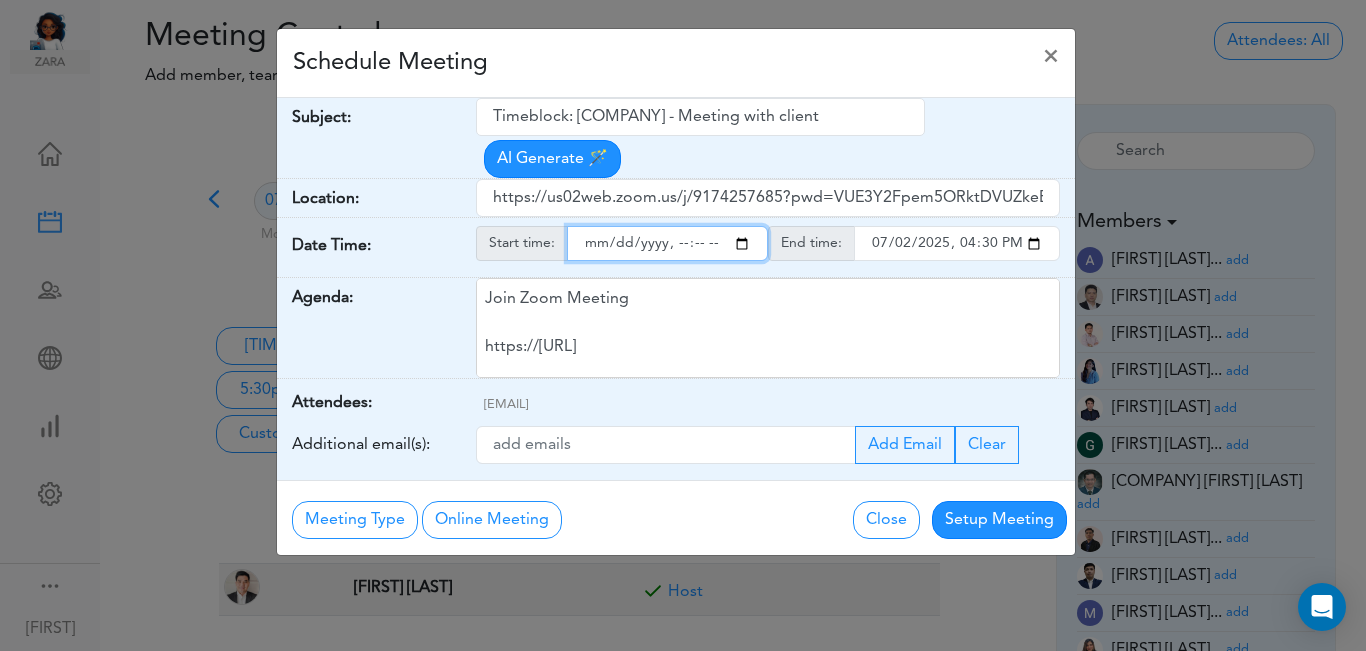 click at bounding box center (667, 243) 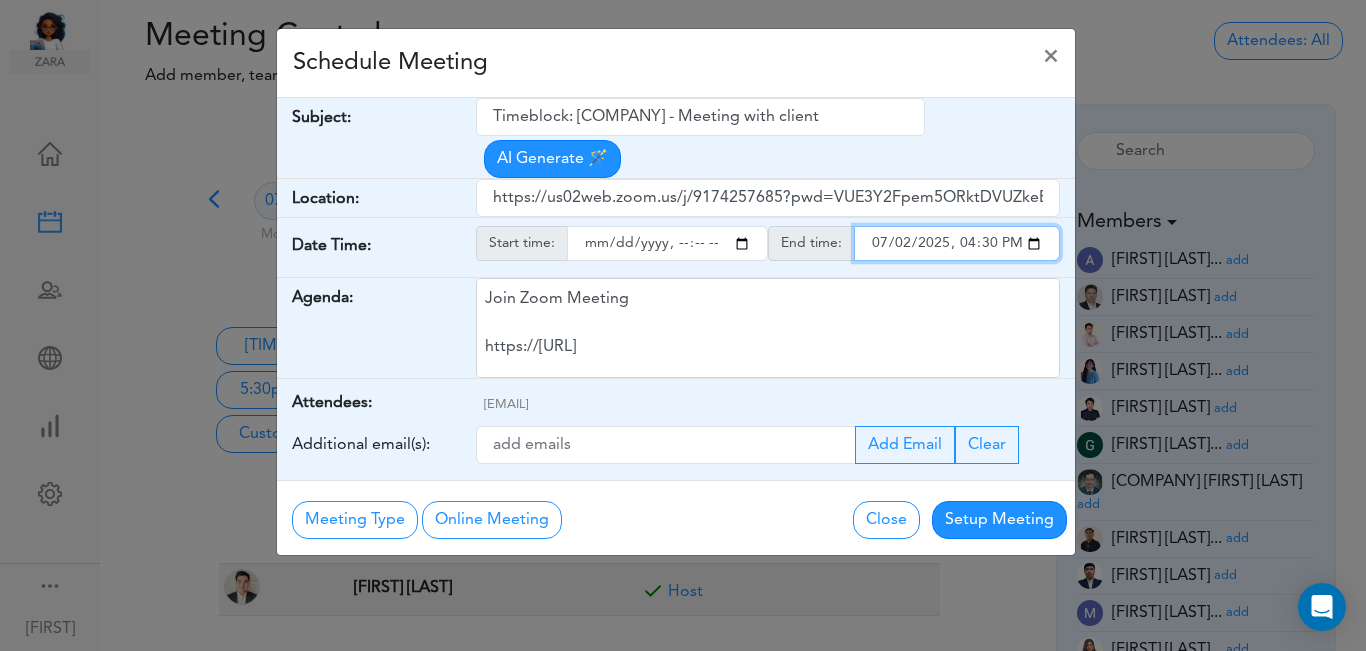 type on "[DATE]T[TIME]" 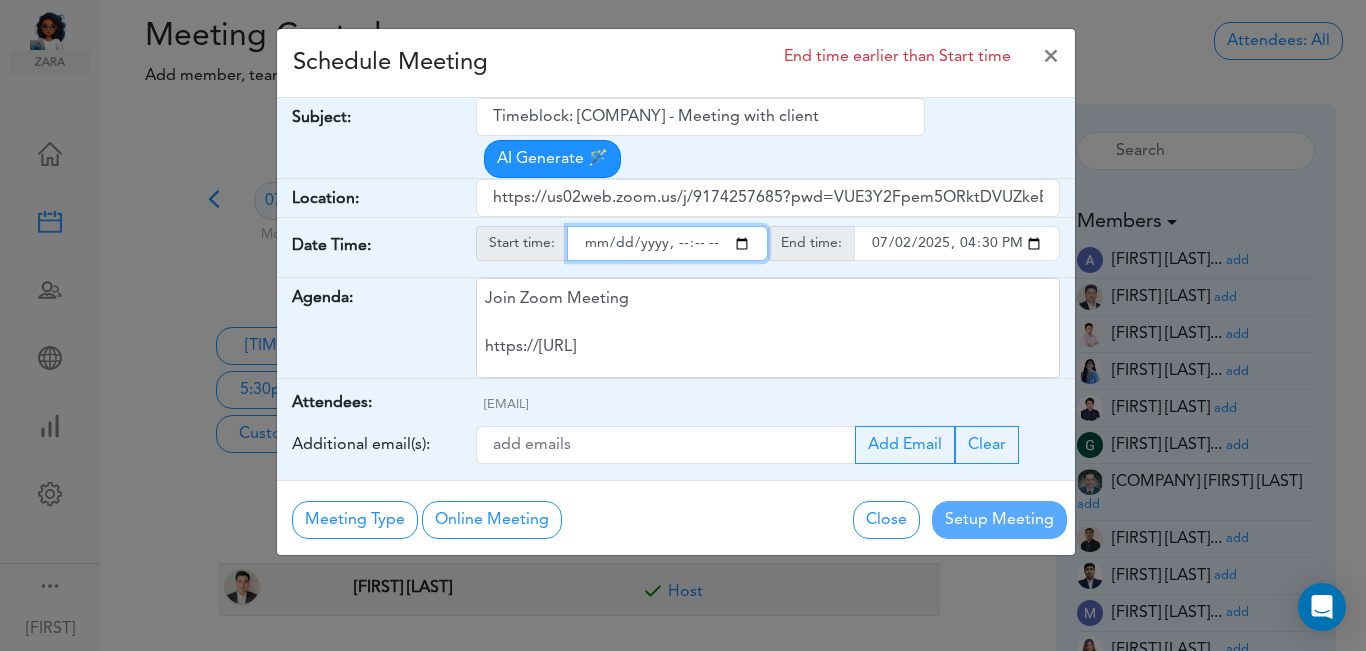 click at bounding box center (957, 243) 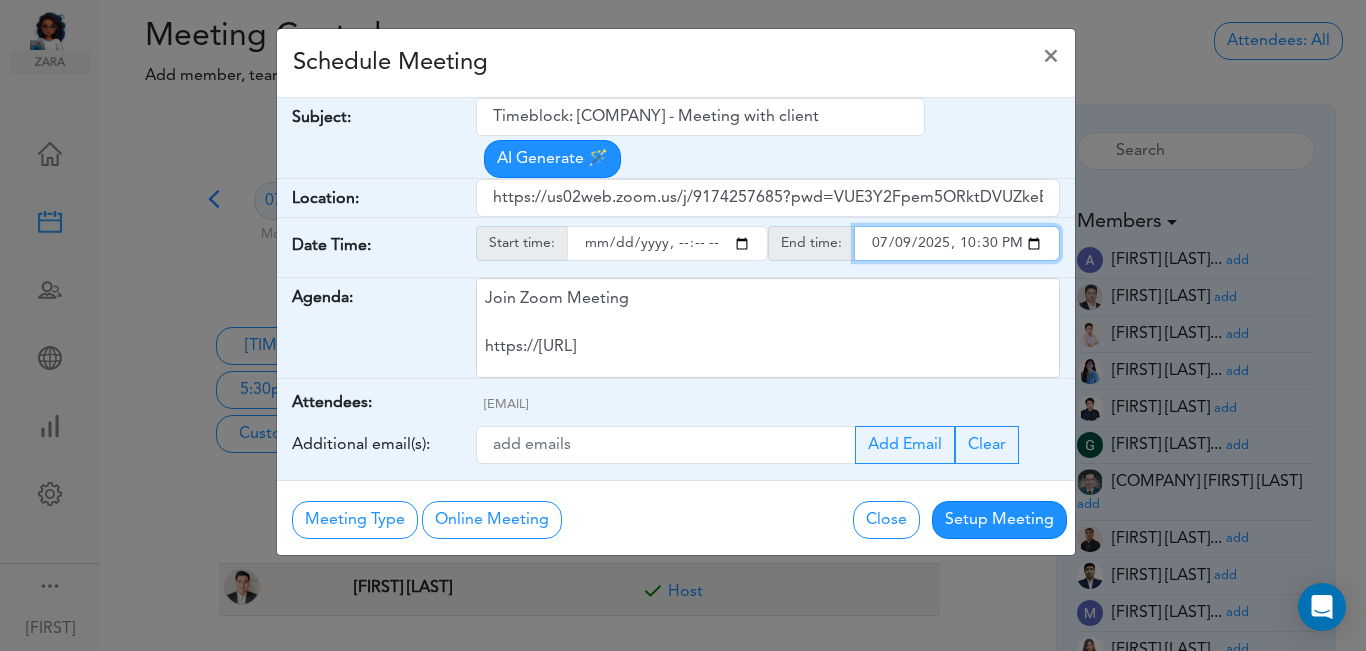 click at bounding box center (957, 243) 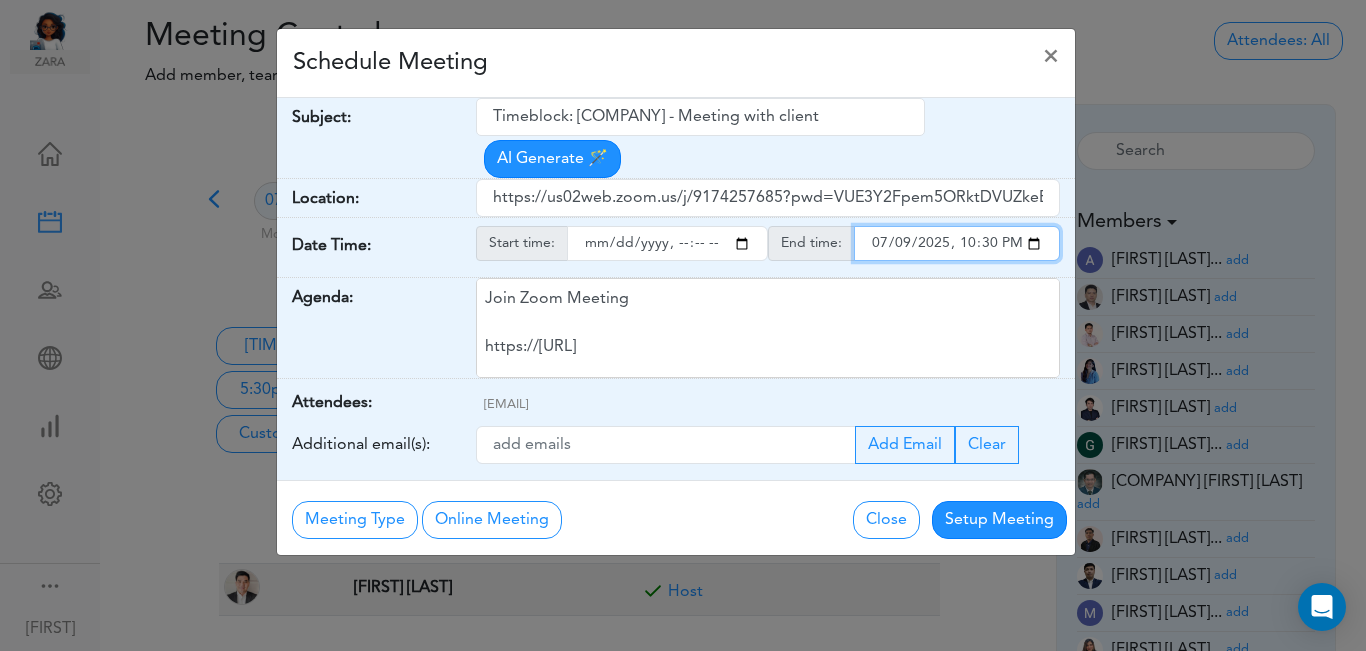 type on "[YEAR]-[MONTH]-[DAY]T[TIME]" 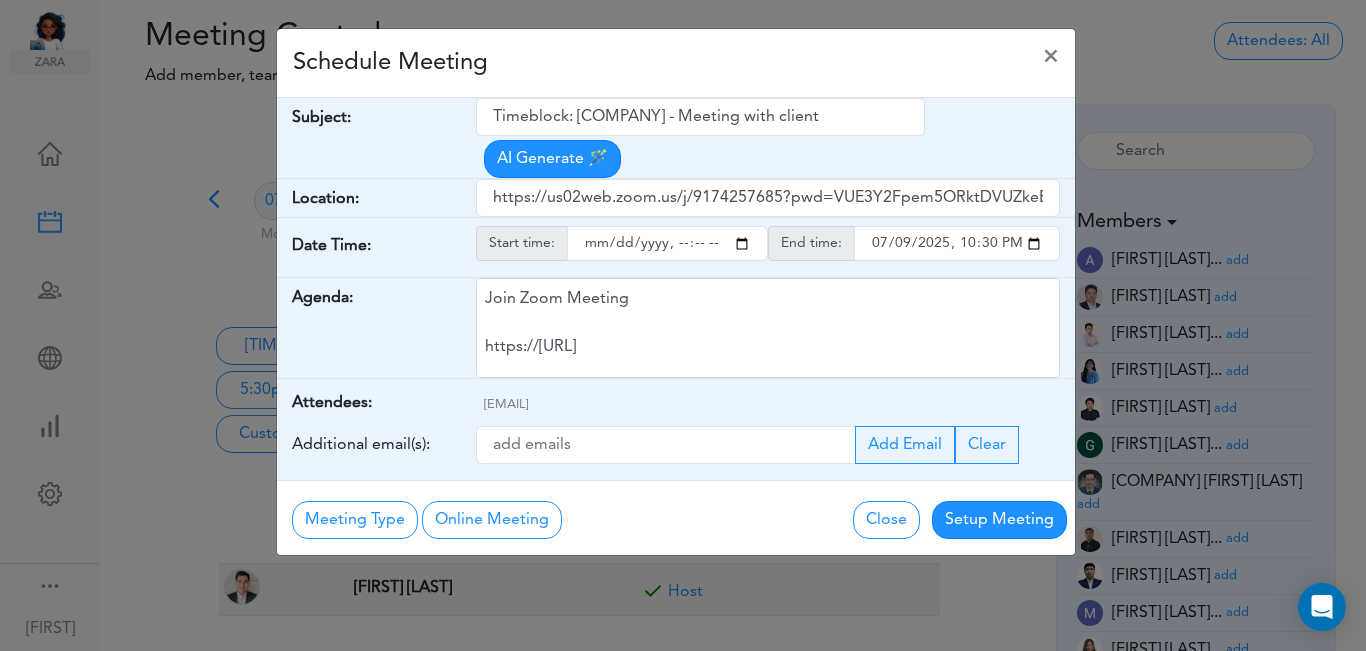 click on "Schedule Meeting
×" at bounding box center (676, 63) 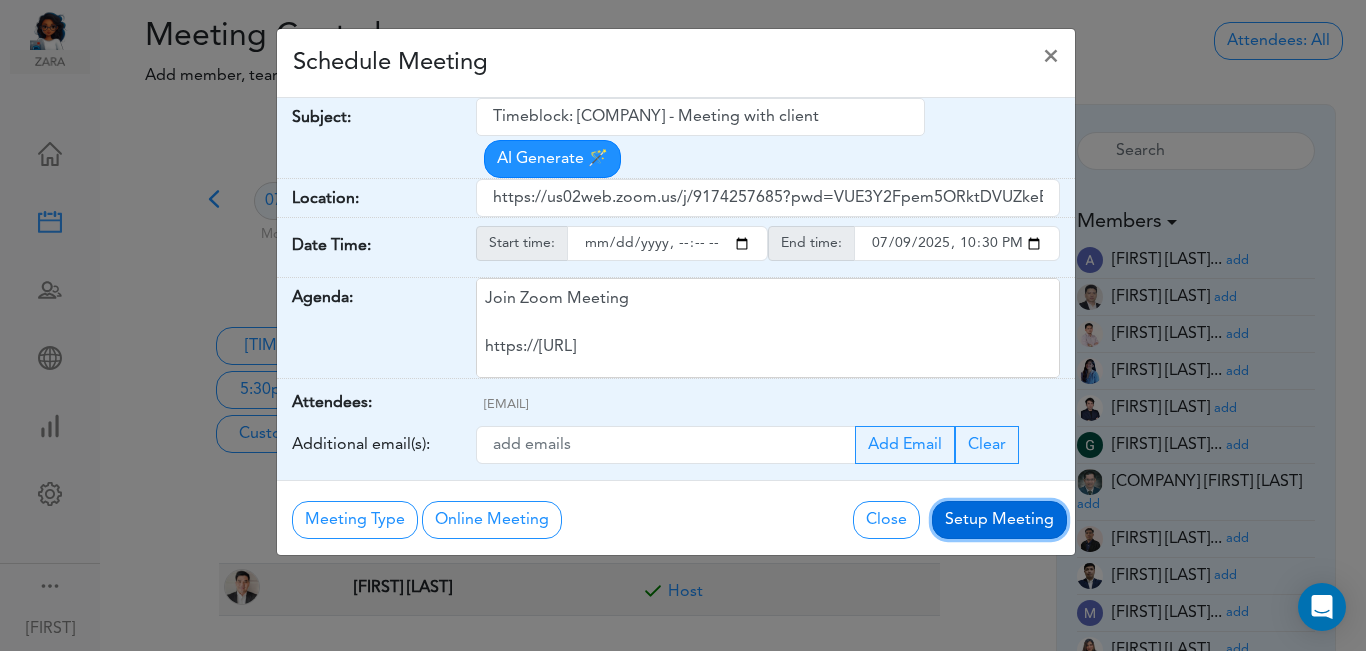 click on "Setup Meeting" at bounding box center (999, 520) 